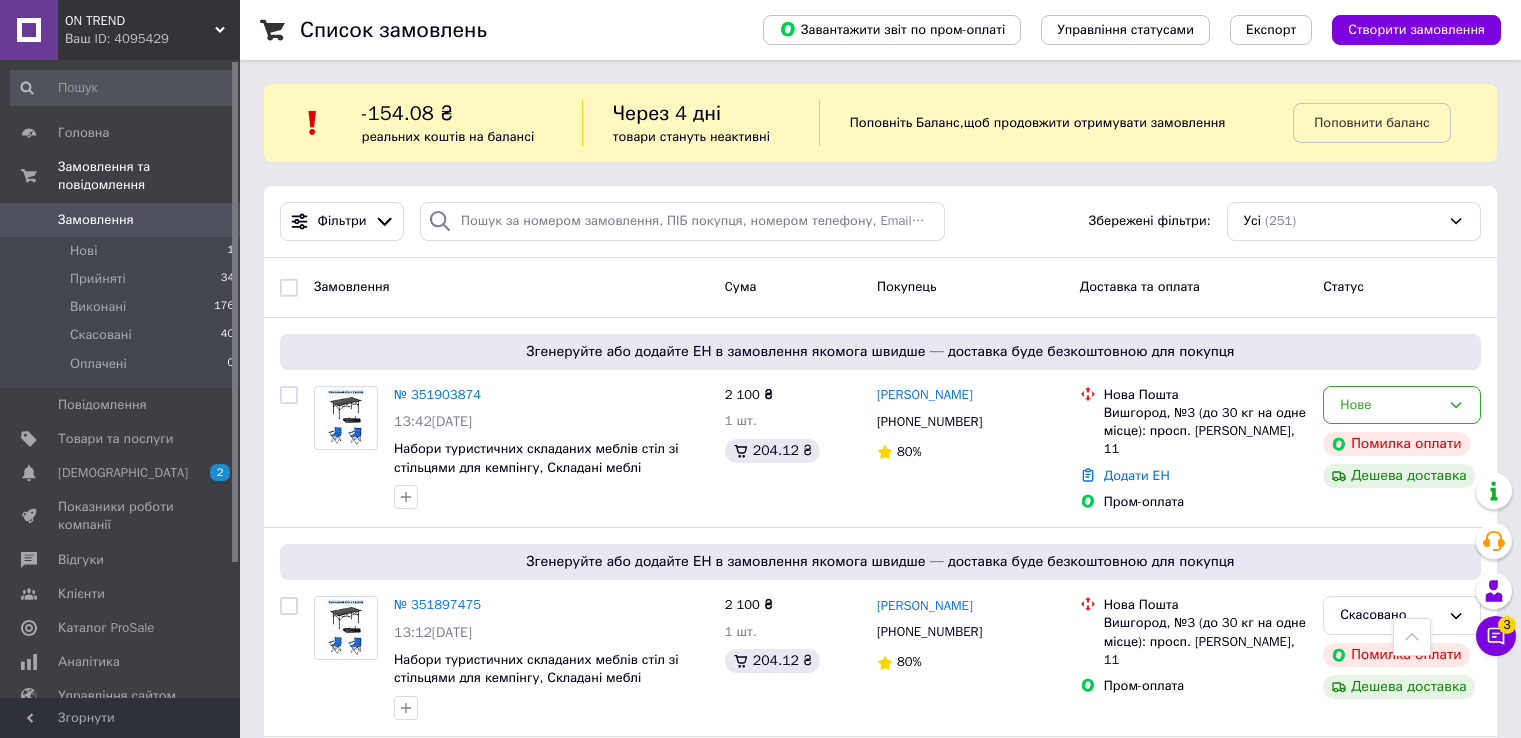 scroll, scrollTop: 1200, scrollLeft: 0, axis: vertical 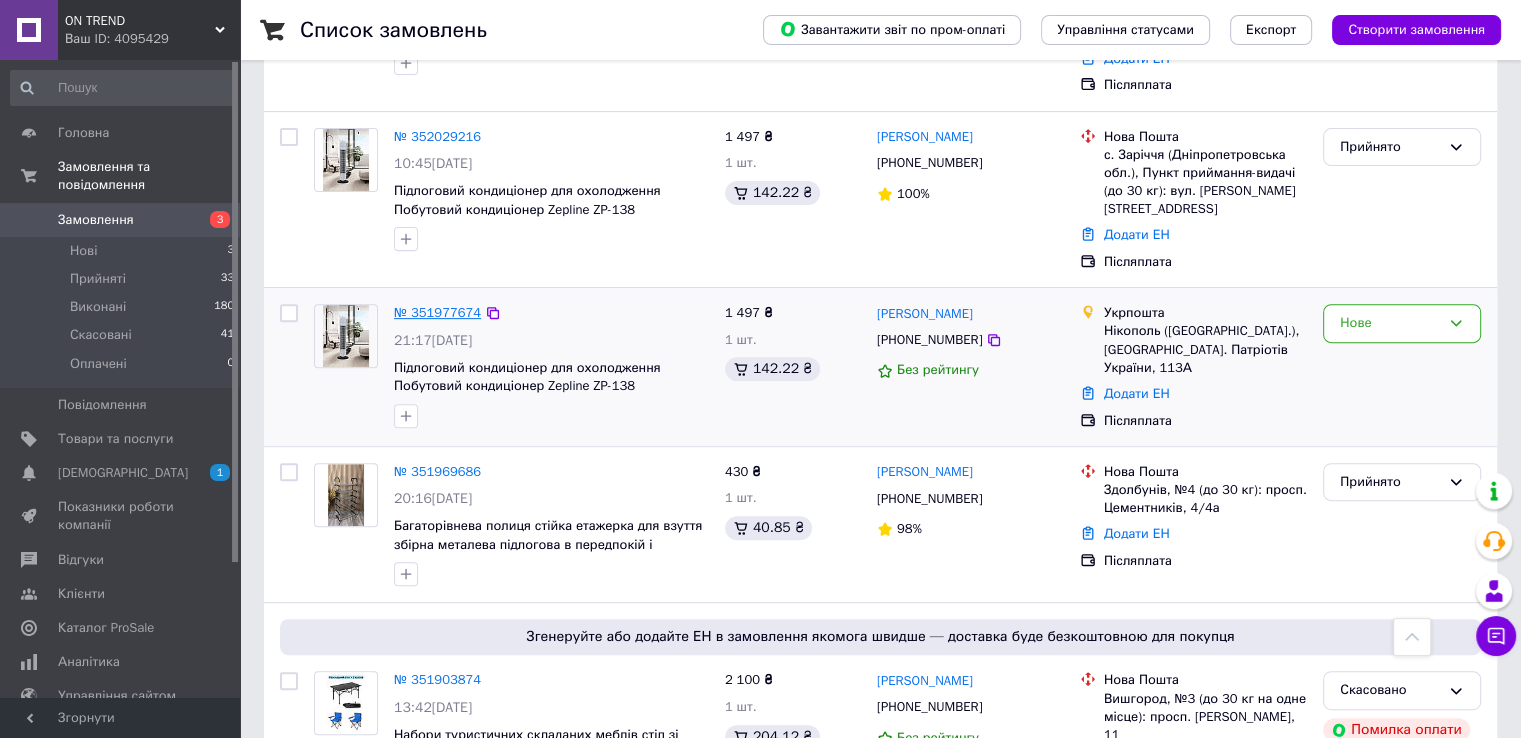 click on "№ 351977674" at bounding box center [437, 312] 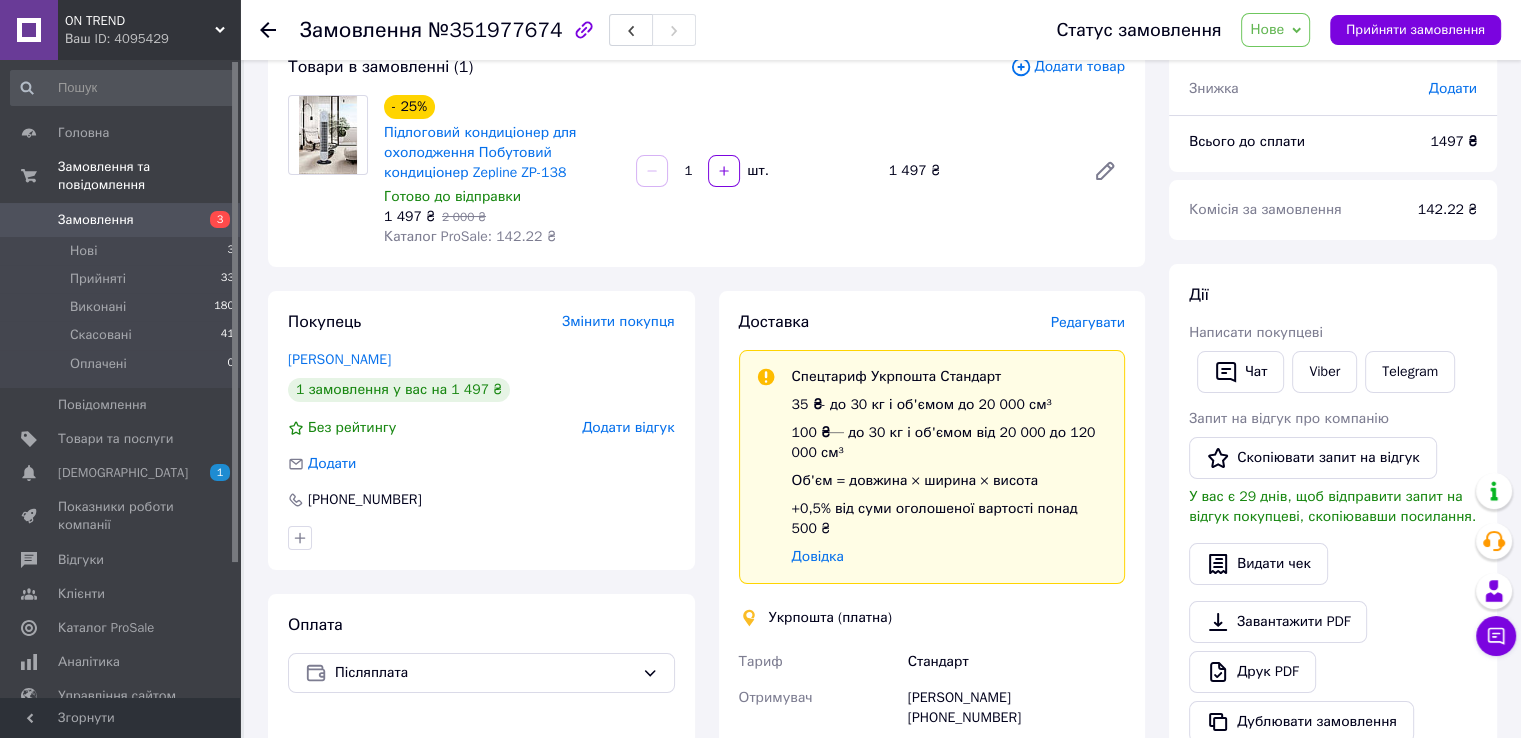 scroll, scrollTop: 0, scrollLeft: 0, axis: both 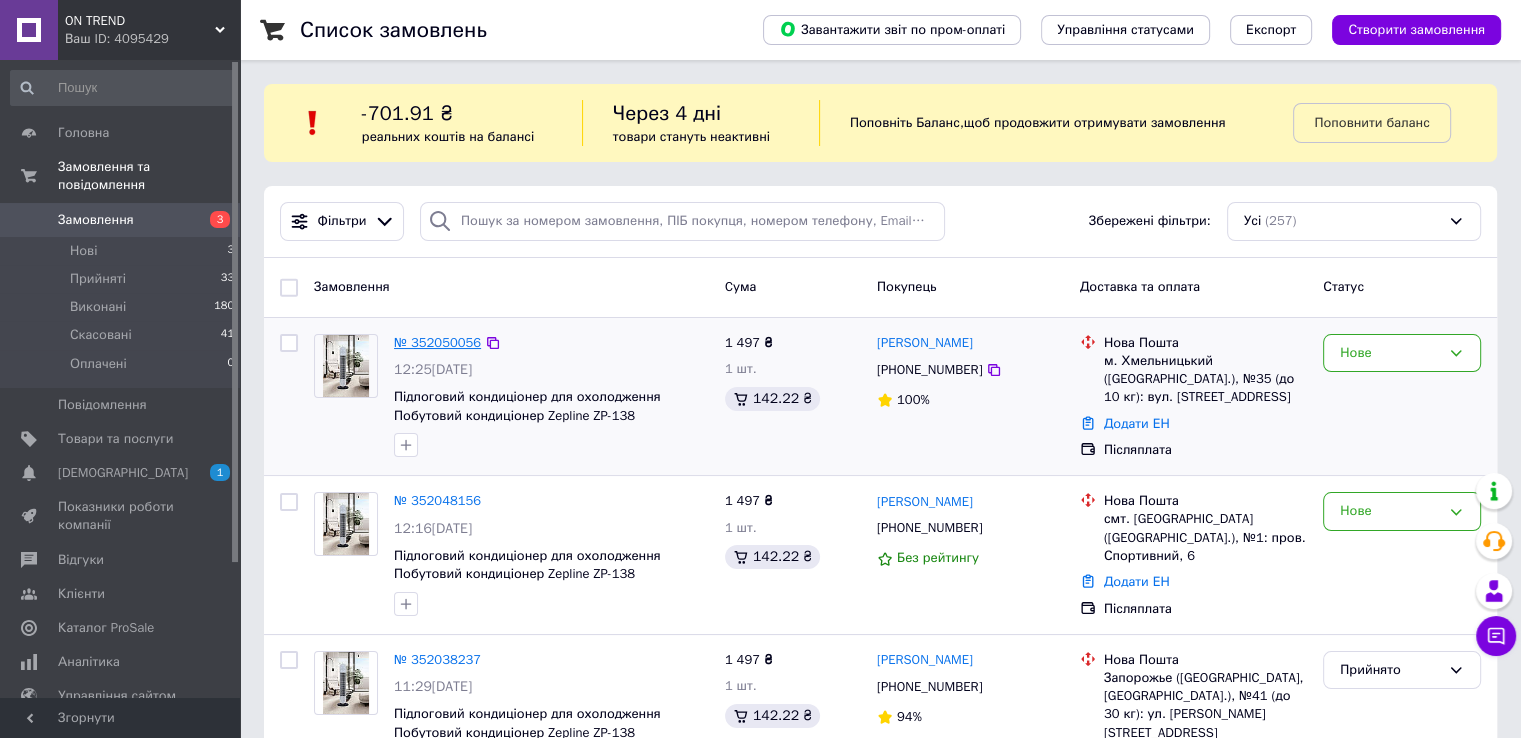 click on "№ 352050056" at bounding box center (437, 342) 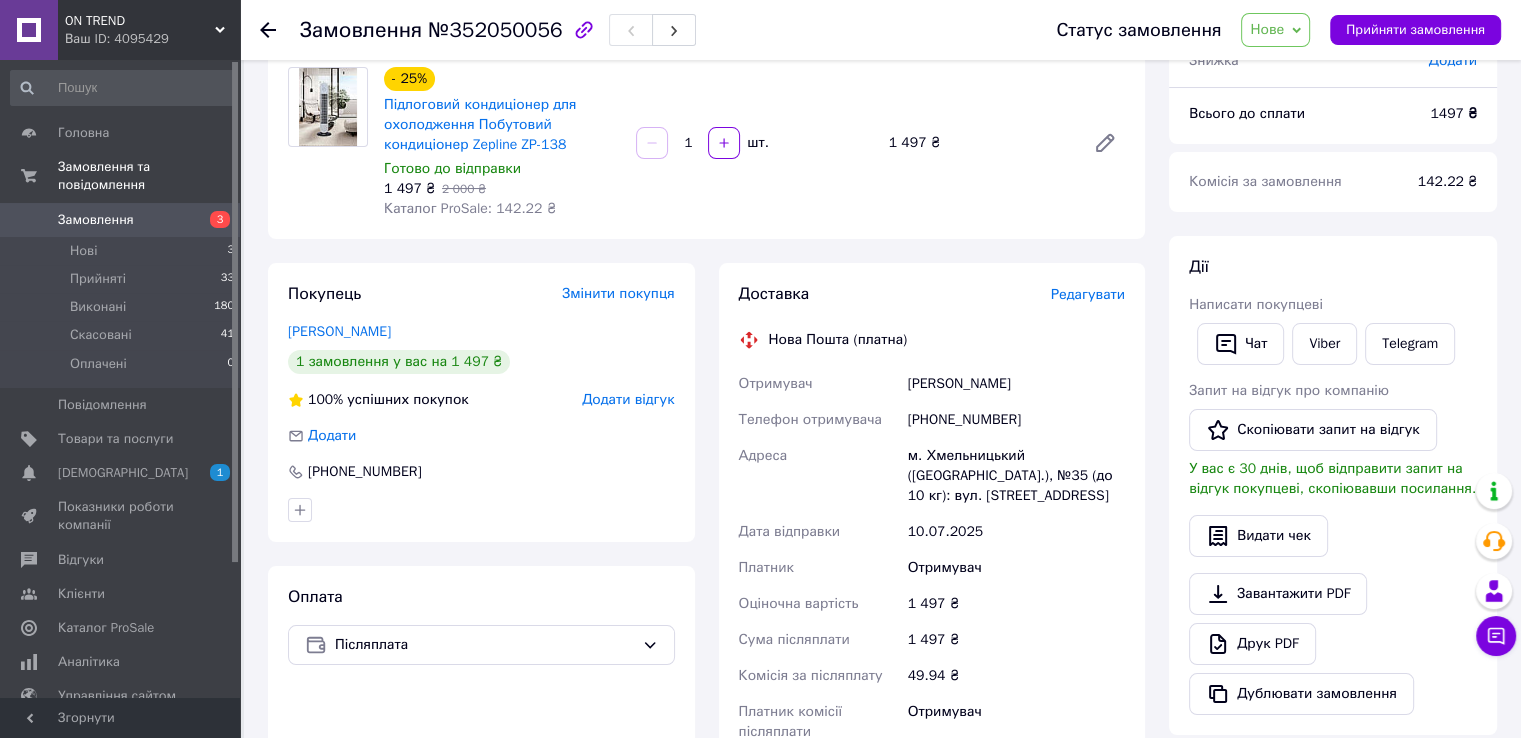 scroll, scrollTop: 164, scrollLeft: 0, axis: vertical 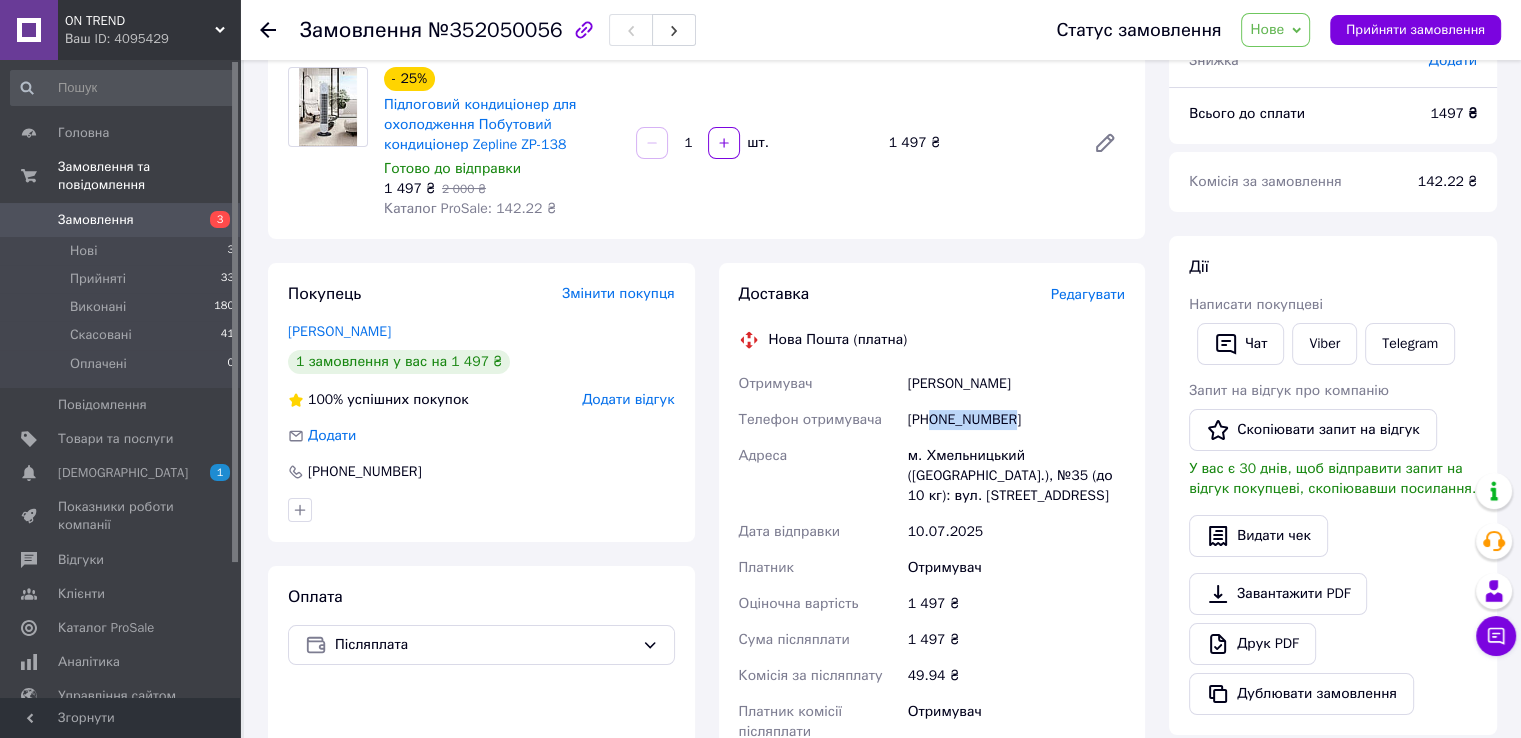 drag, startPoint x: 932, startPoint y: 422, endPoint x: 1029, endPoint y: 421, distance: 97.00516 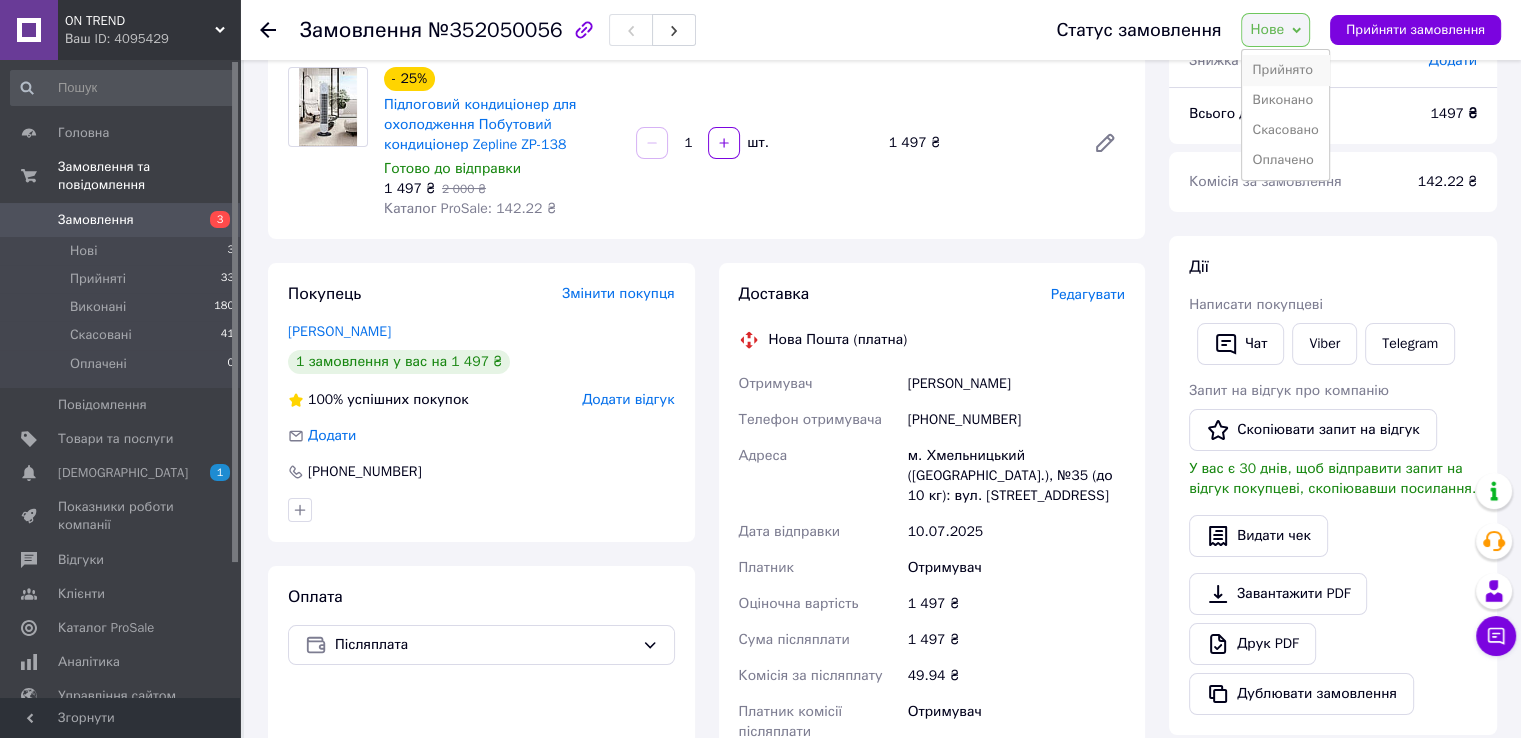 click on "Прийнято" at bounding box center (1285, 70) 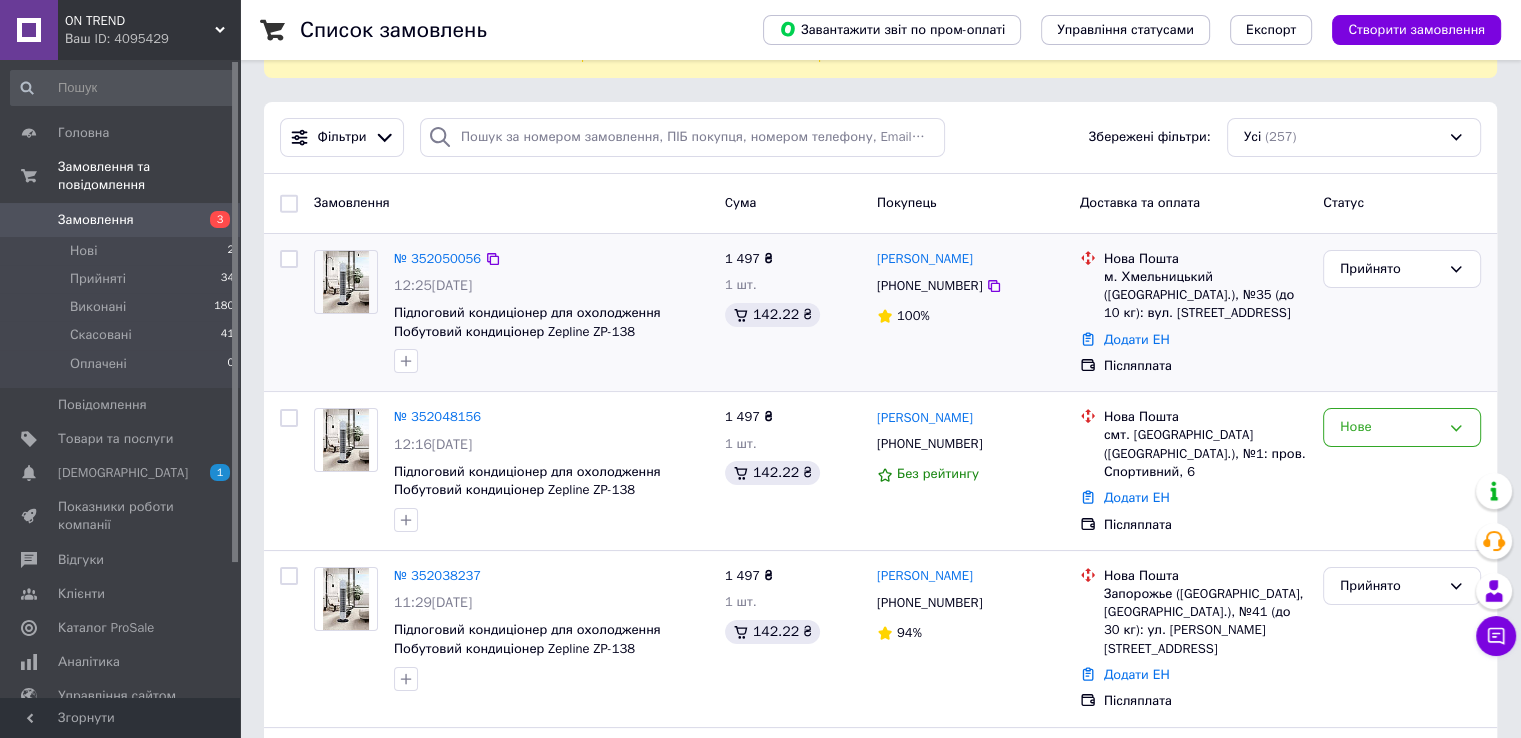scroll, scrollTop: 200, scrollLeft: 0, axis: vertical 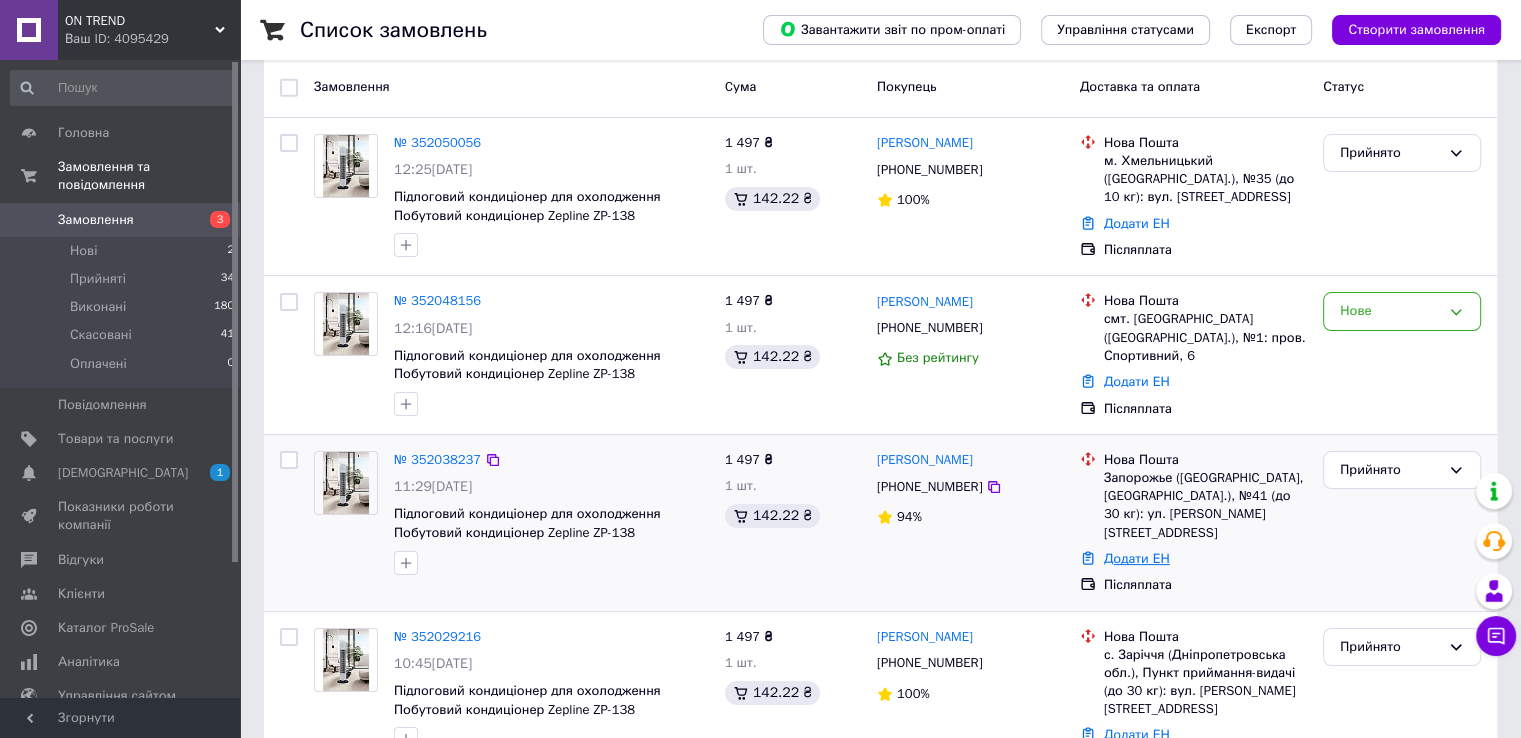 click on "Додати ЕН" at bounding box center [1137, 558] 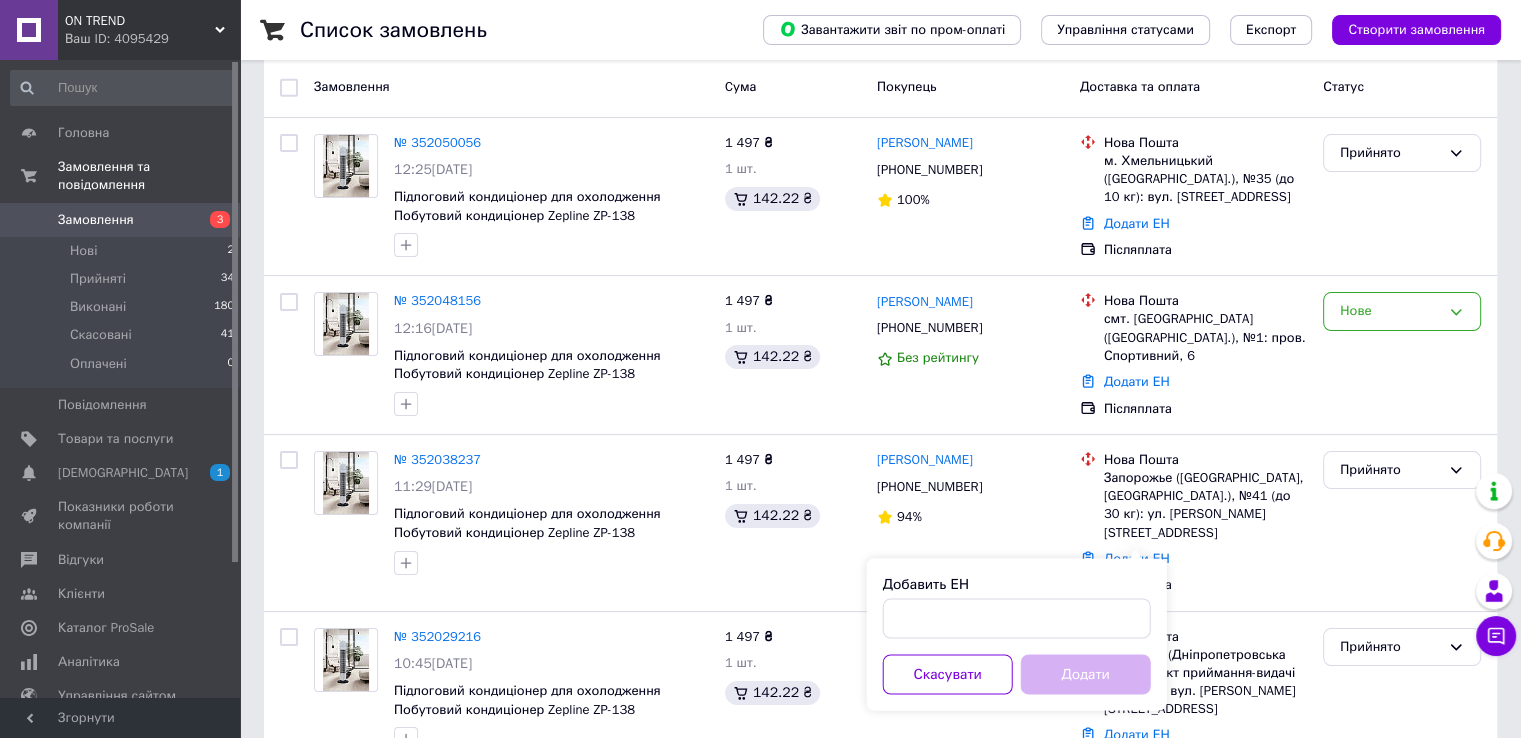click on "Добавить ЕН" at bounding box center (1017, 606) 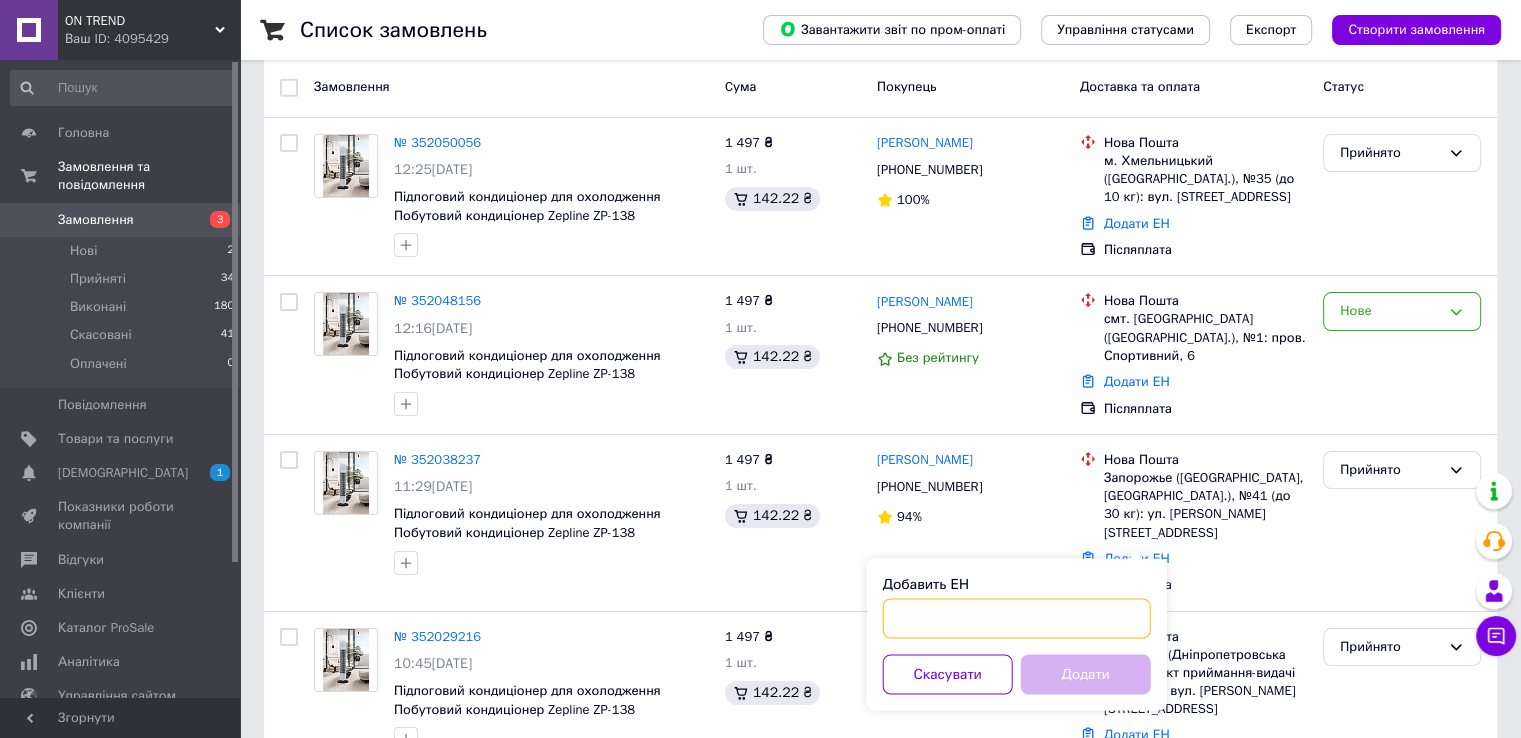 click on "Добавить ЕН" at bounding box center (1017, 618) 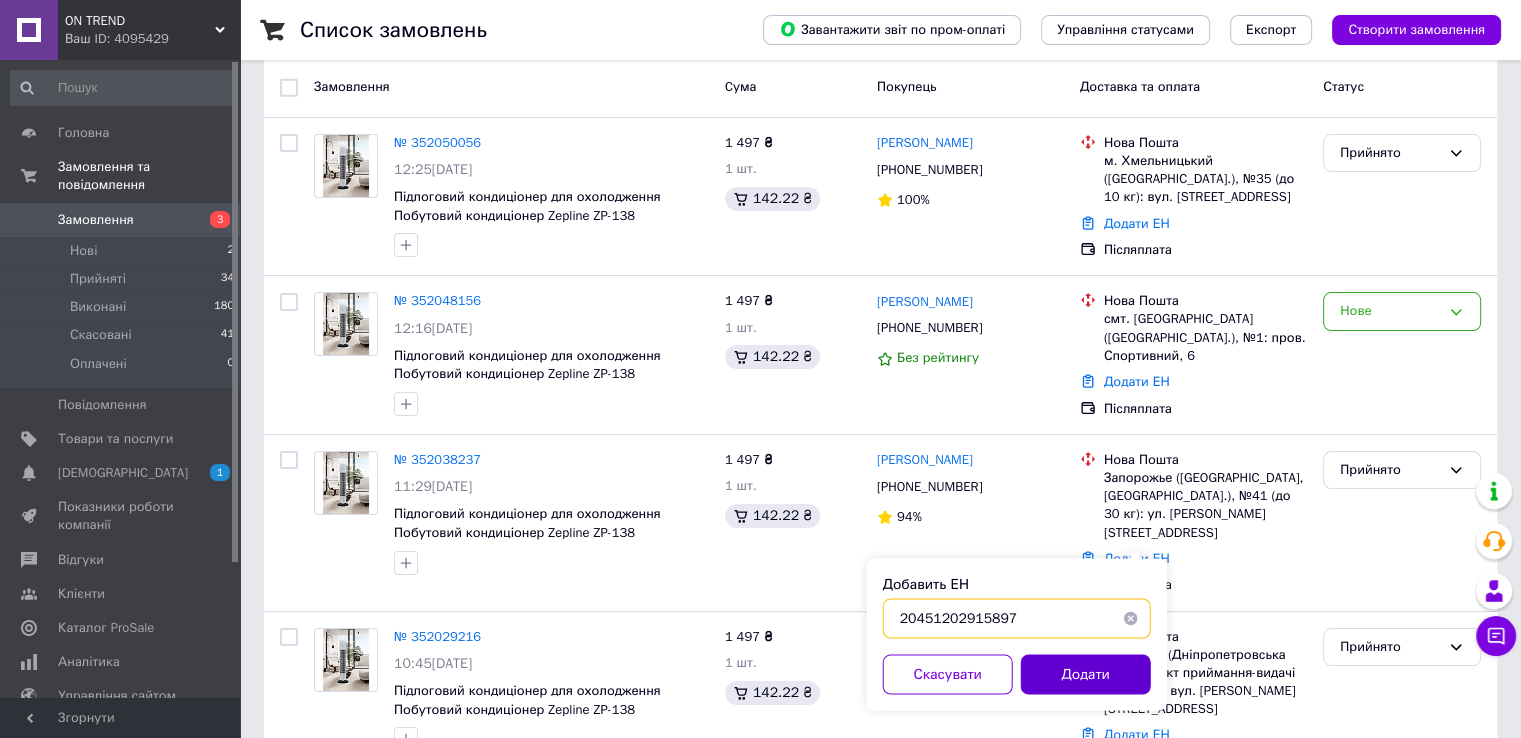 type on "20451202915897" 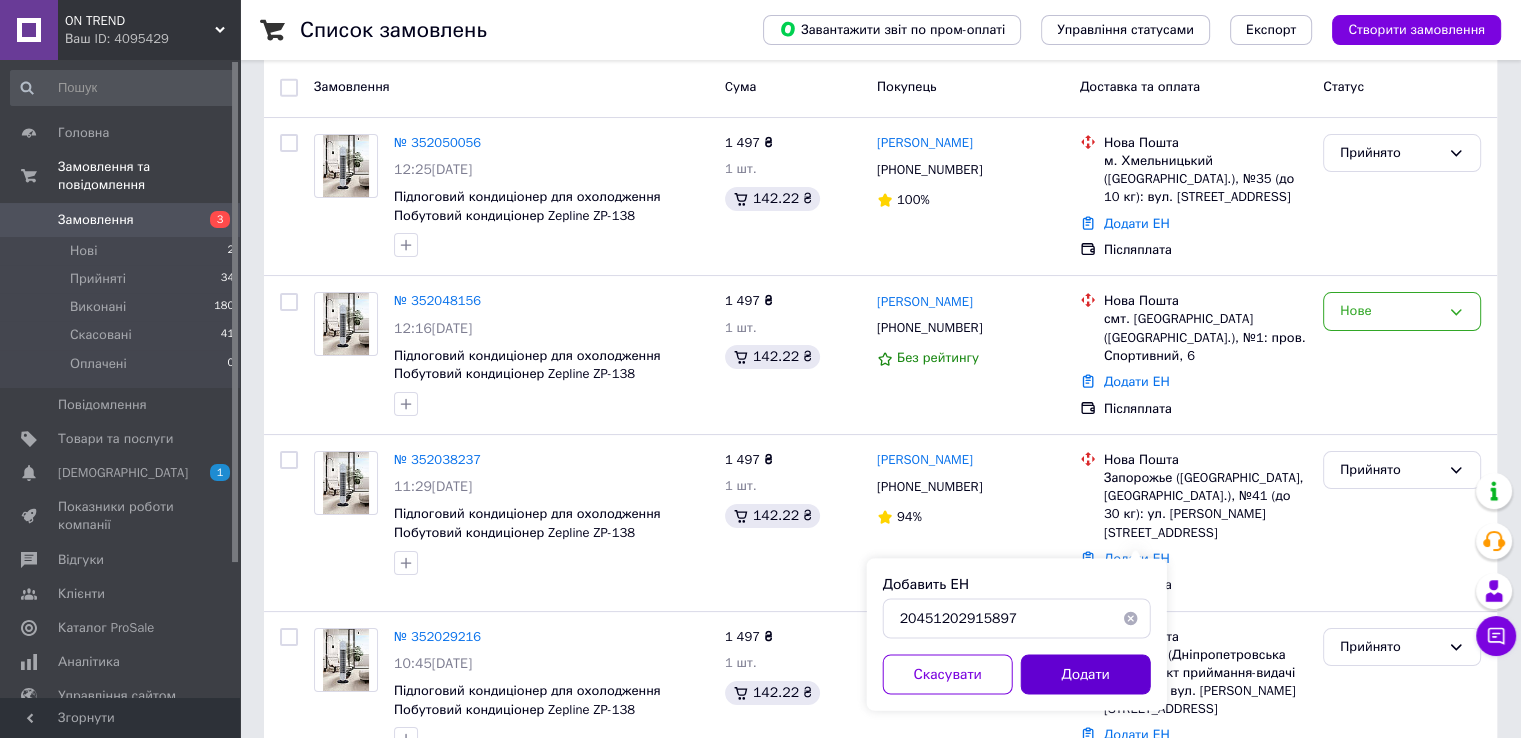 click on "Додати" at bounding box center (1086, 674) 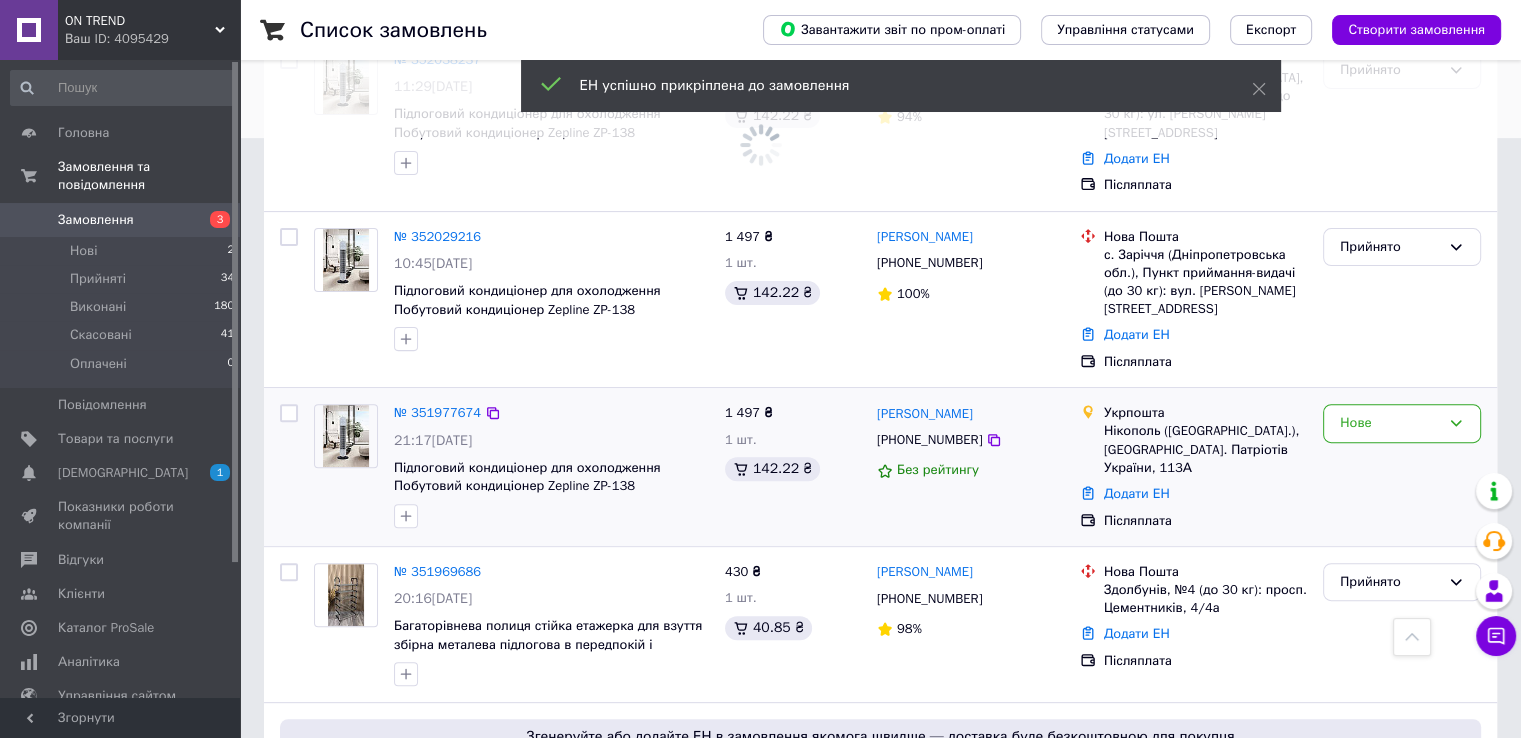 scroll, scrollTop: 500, scrollLeft: 0, axis: vertical 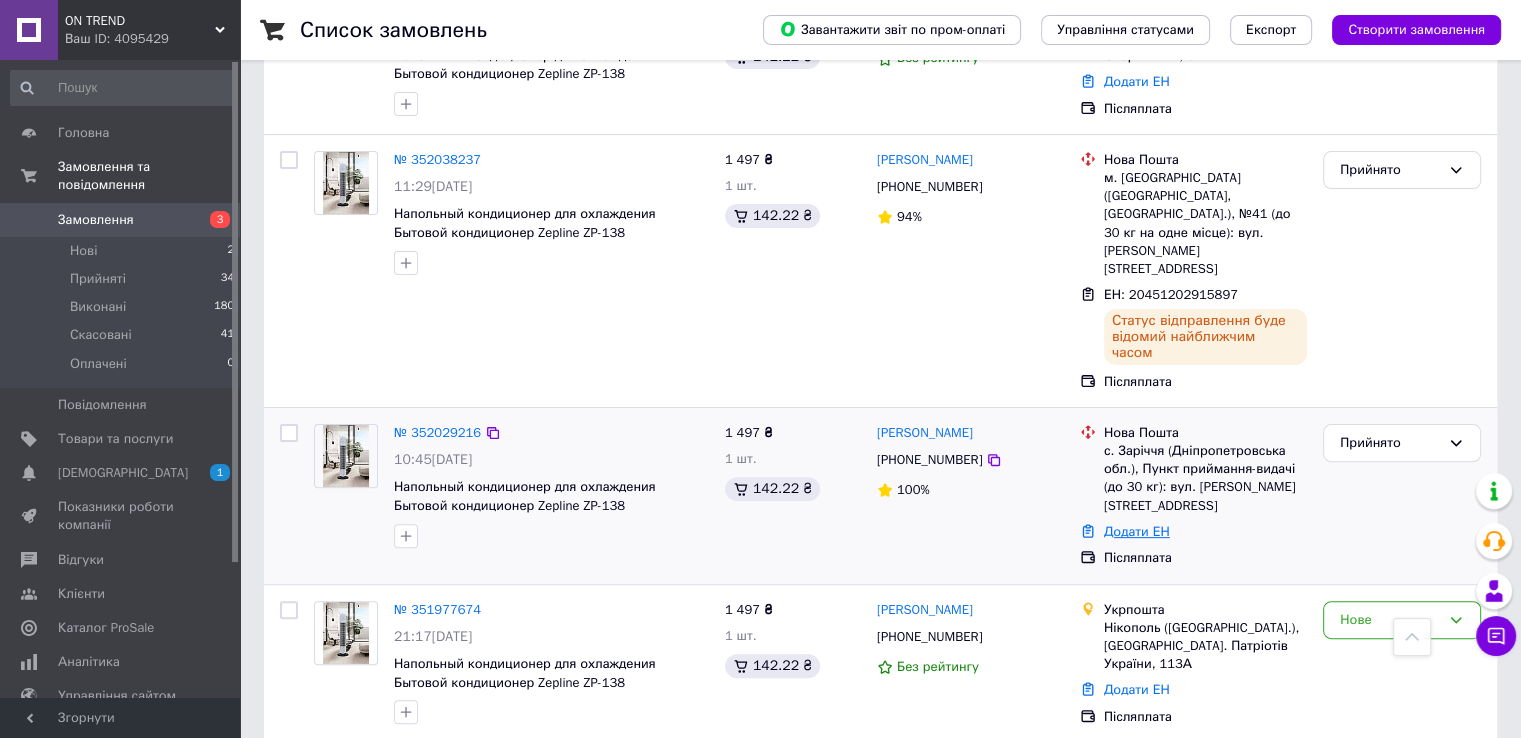 click on "Додати ЕН" at bounding box center [1137, 531] 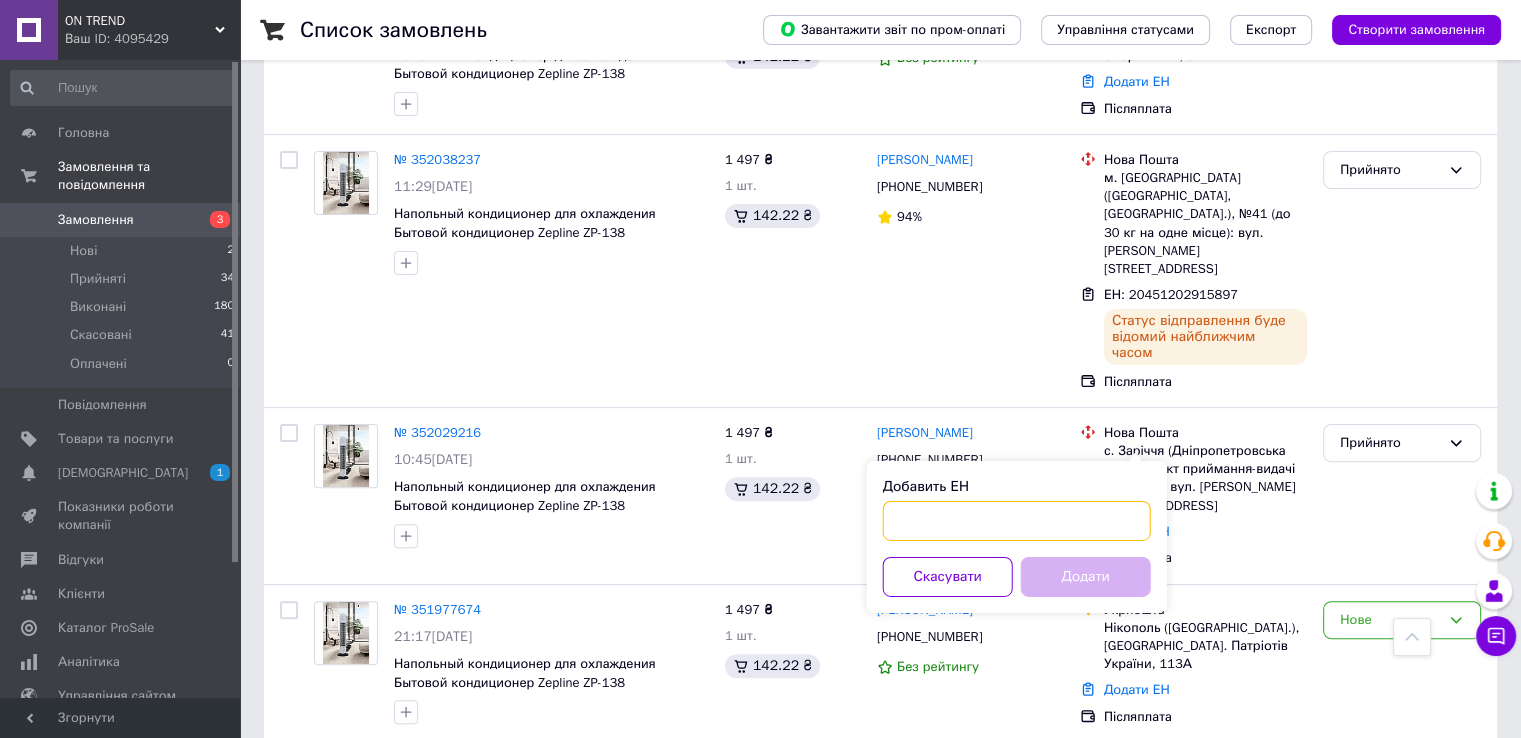 click on "Добавить ЕН" at bounding box center [1017, 521] 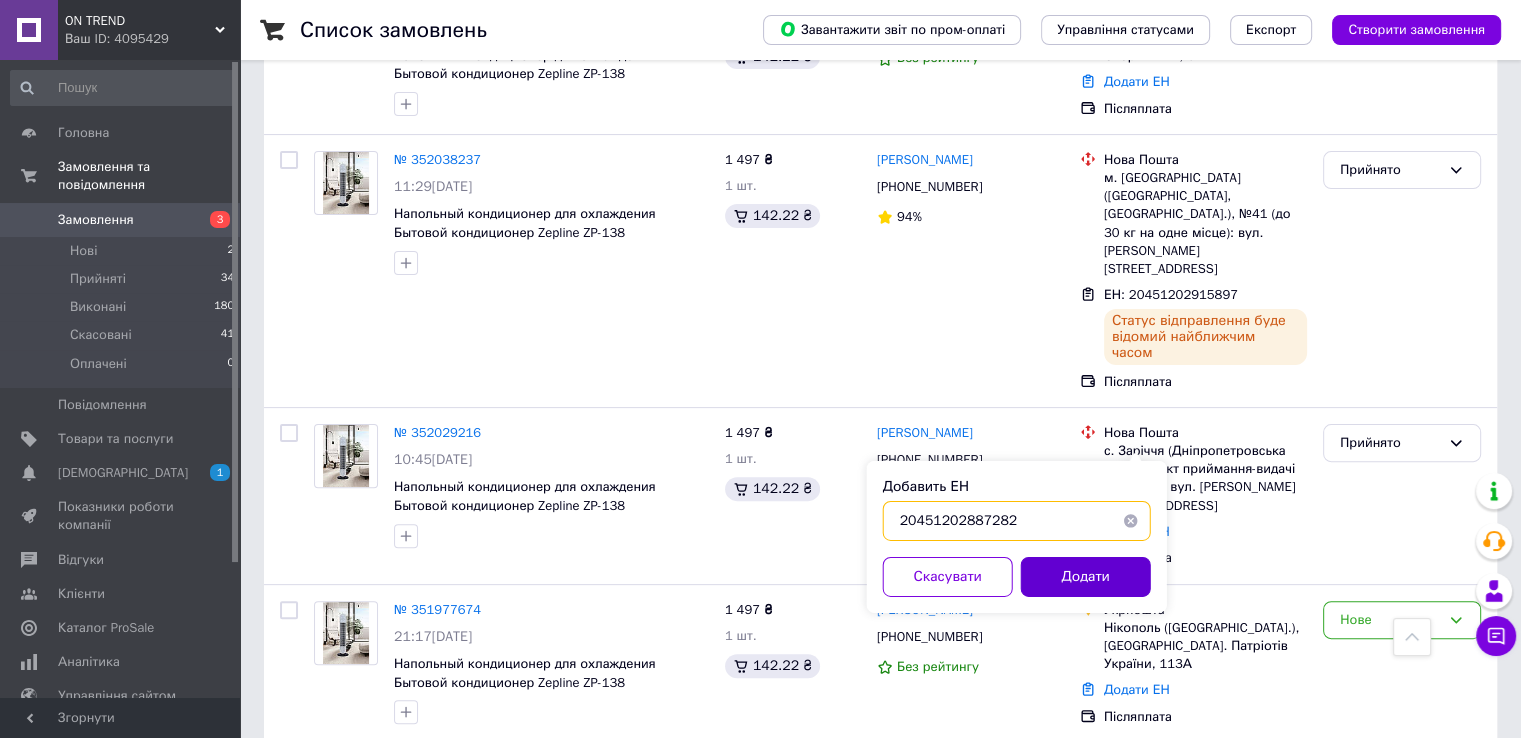 type on "20451202887282" 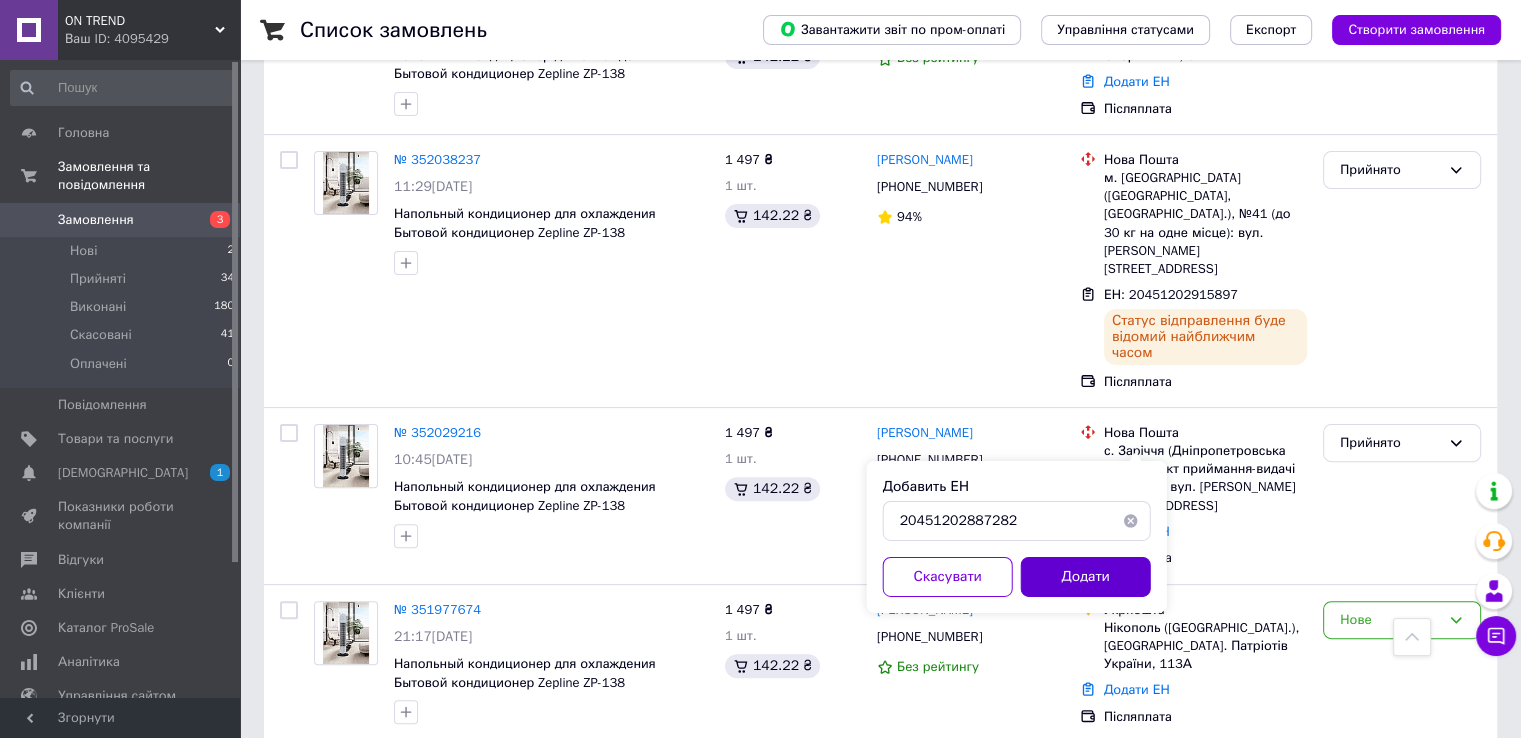 click on "Додати" at bounding box center (1086, 577) 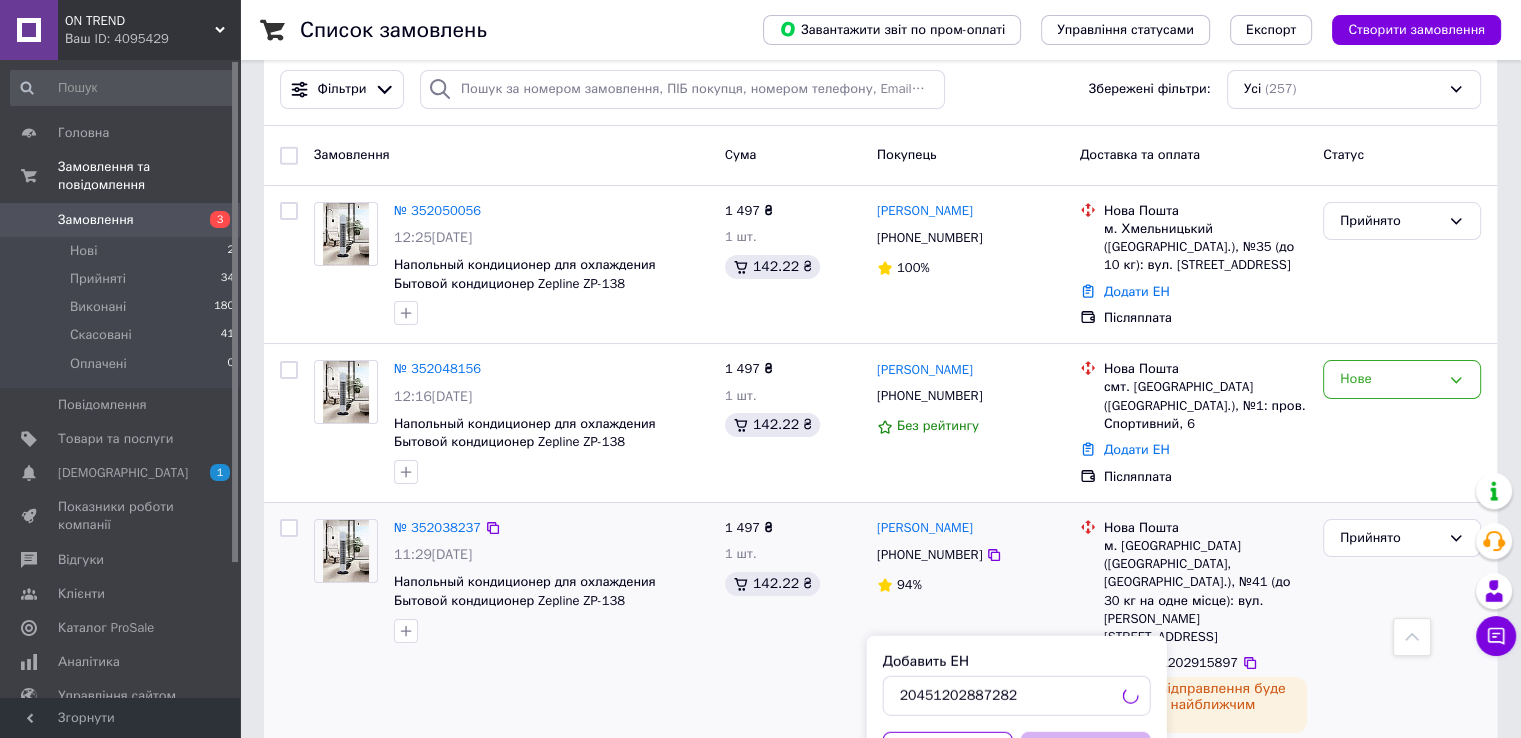 scroll, scrollTop: 100, scrollLeft: 0, axis: vertical 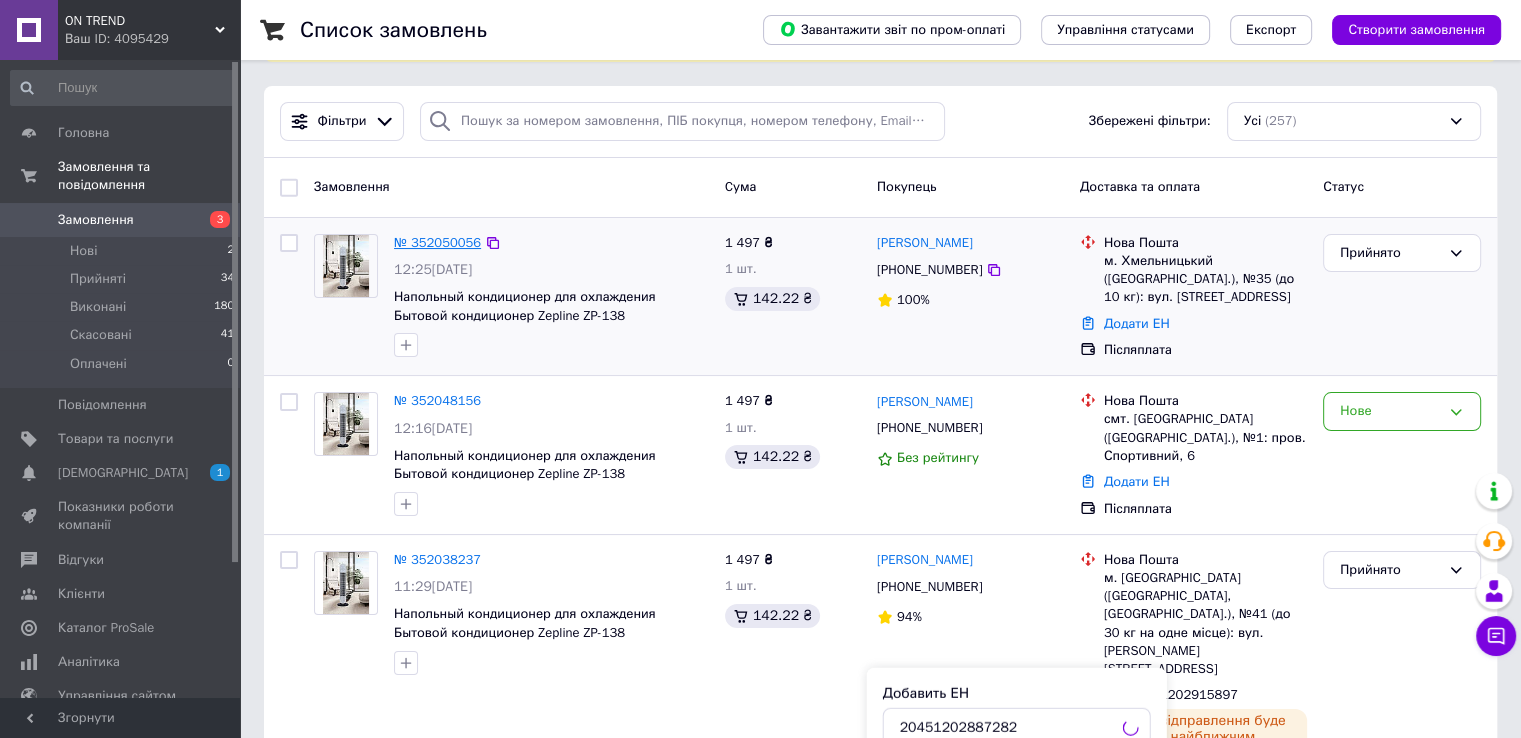click on "№ 352050056" at bounding box center [437, 242] 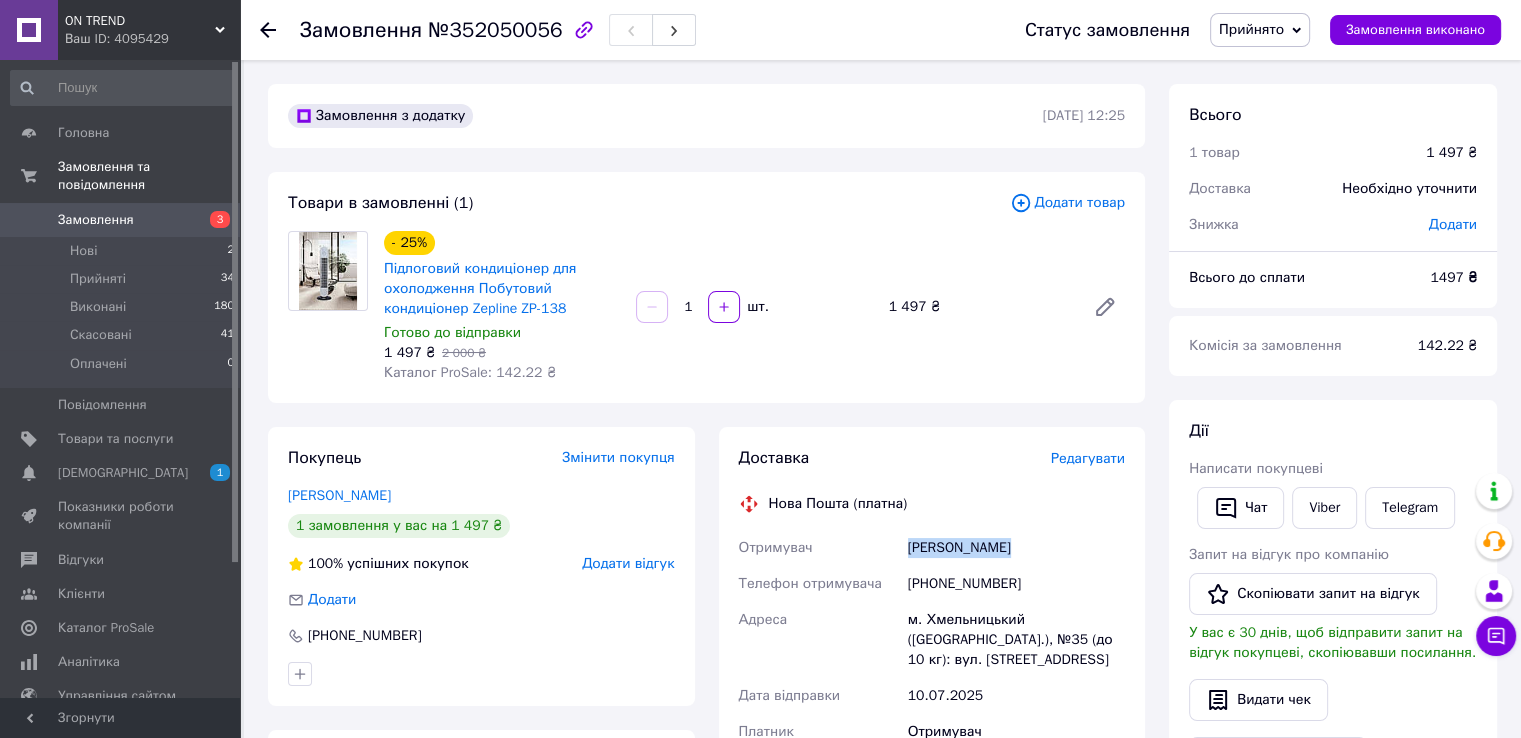 drag, startPoint x: 899, startPoint y: 549, endPoint x: 1016, endPoint y: 554, distance: 117.10679 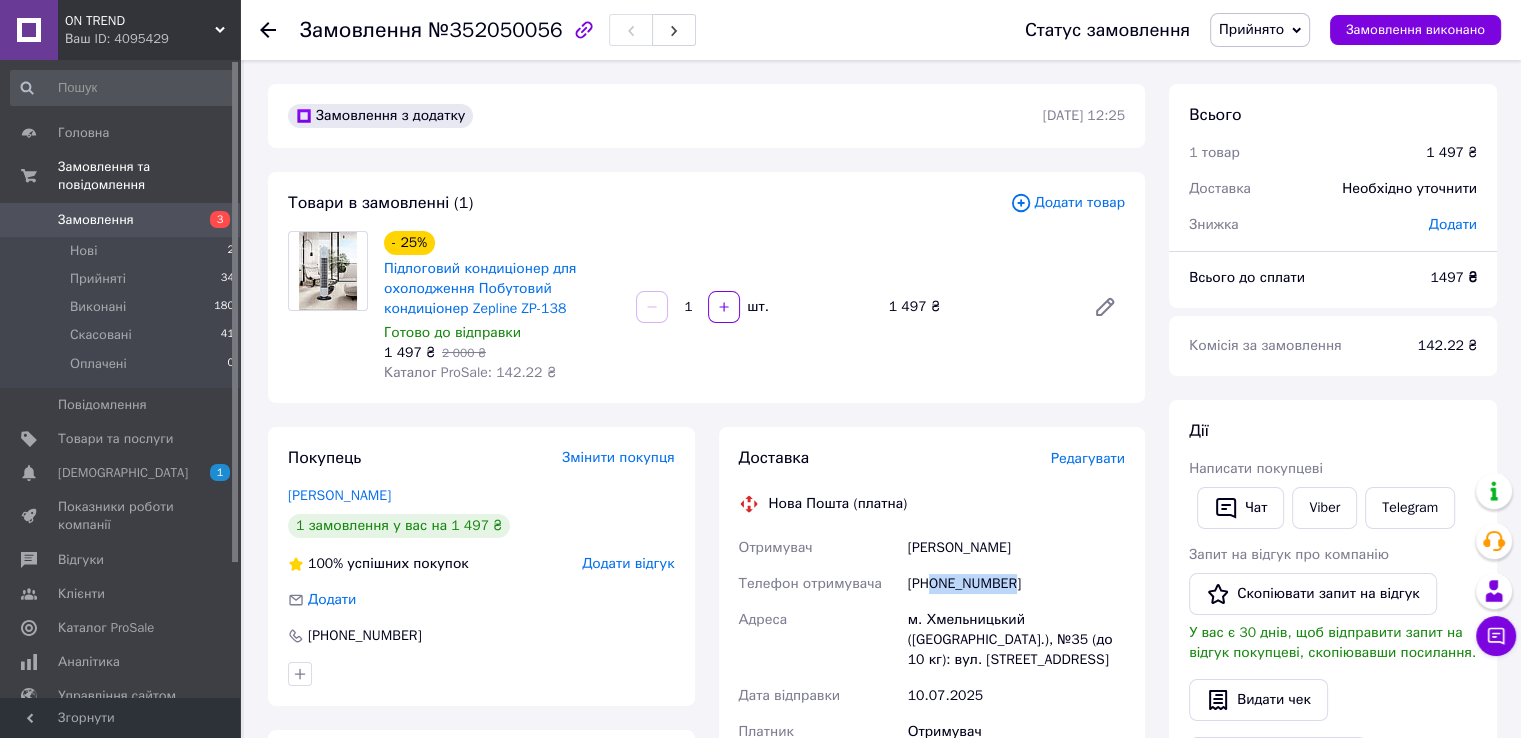 drag, startPoint x: 931, startPoint y: 587, endPoint x: 1047, endPoint y: 579, distance: 116.275536 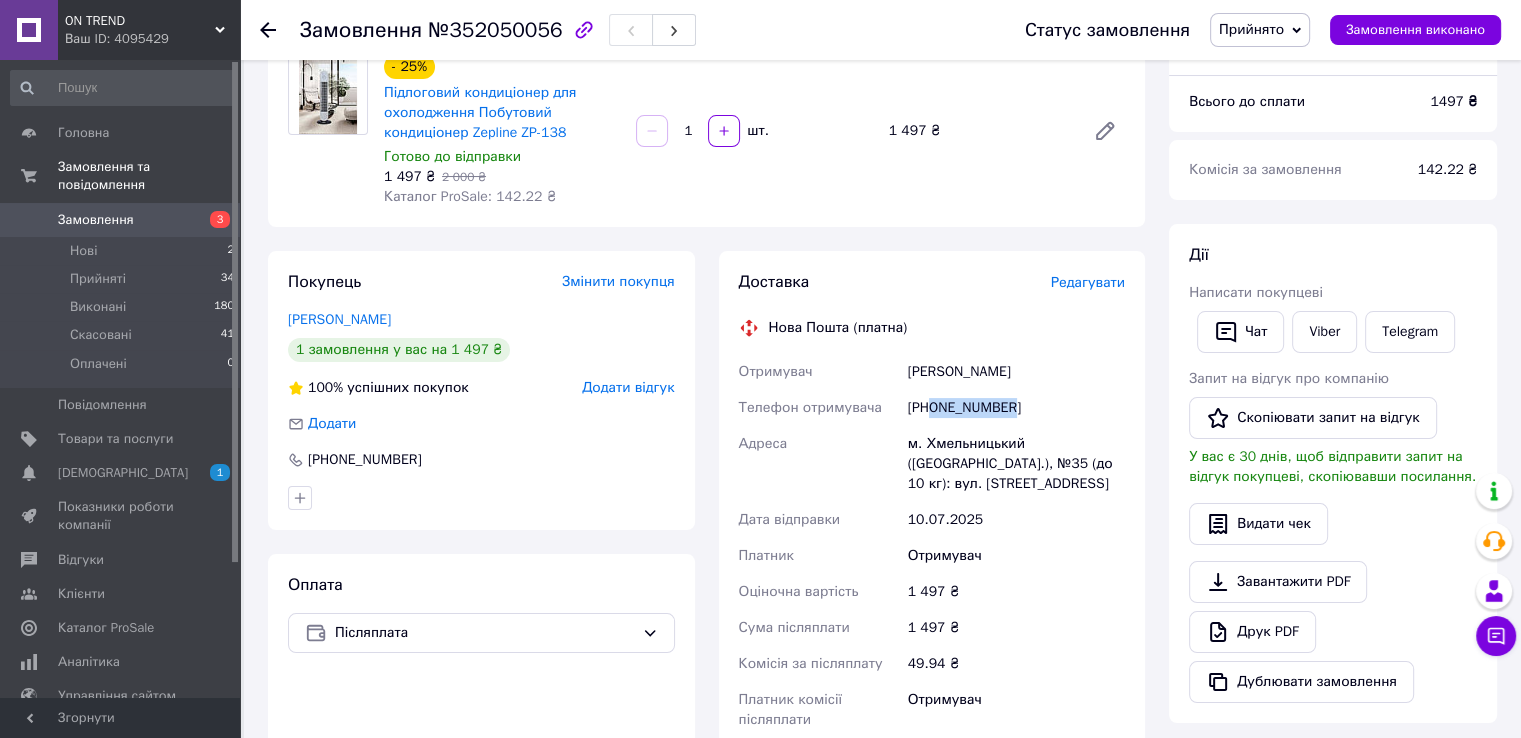 scroll, scrollTop: 200, scrollLeft: 0, axis: vertical 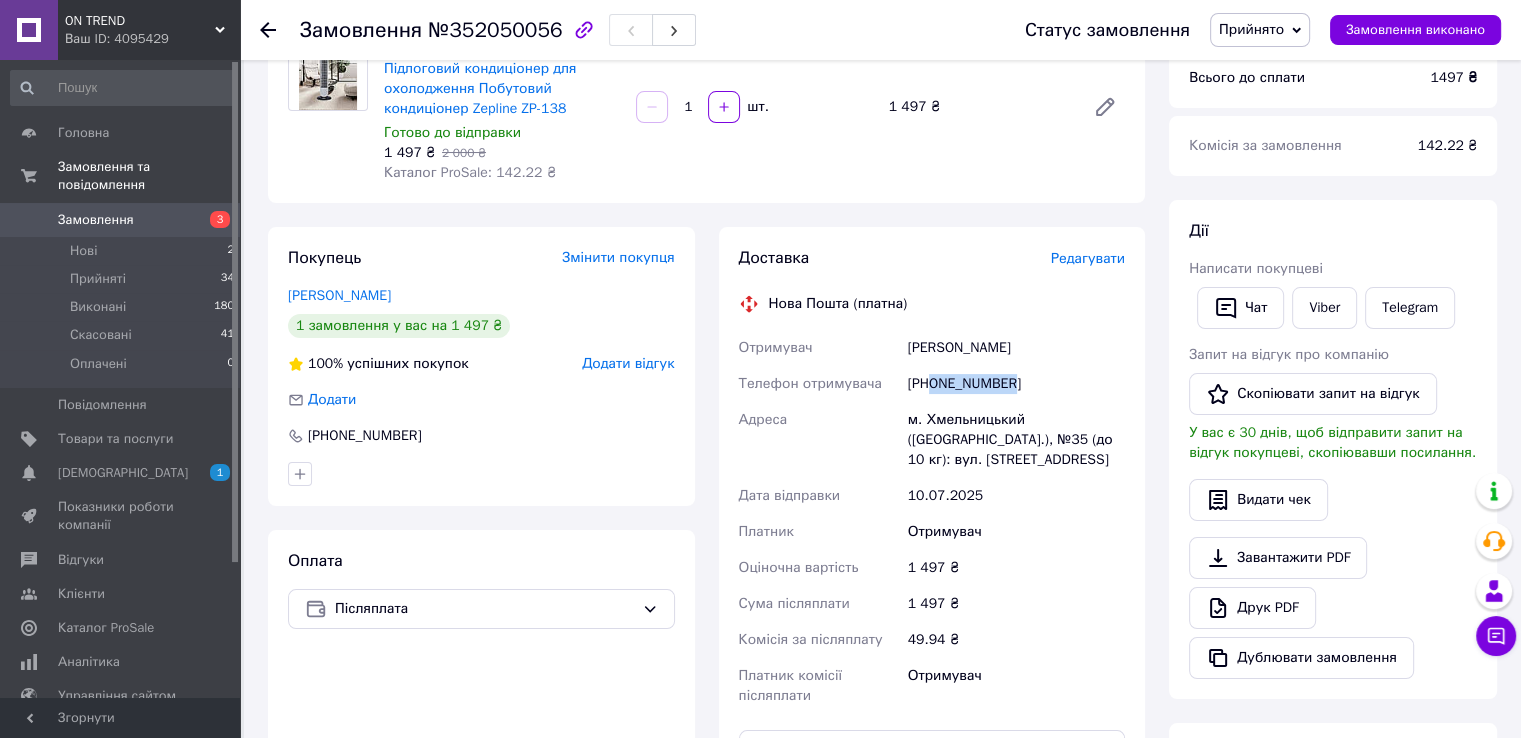 drag, startPoint x: 131, startPoint y: 208, endPoint x: 101, endPoint y: 36, distance: 174.59668 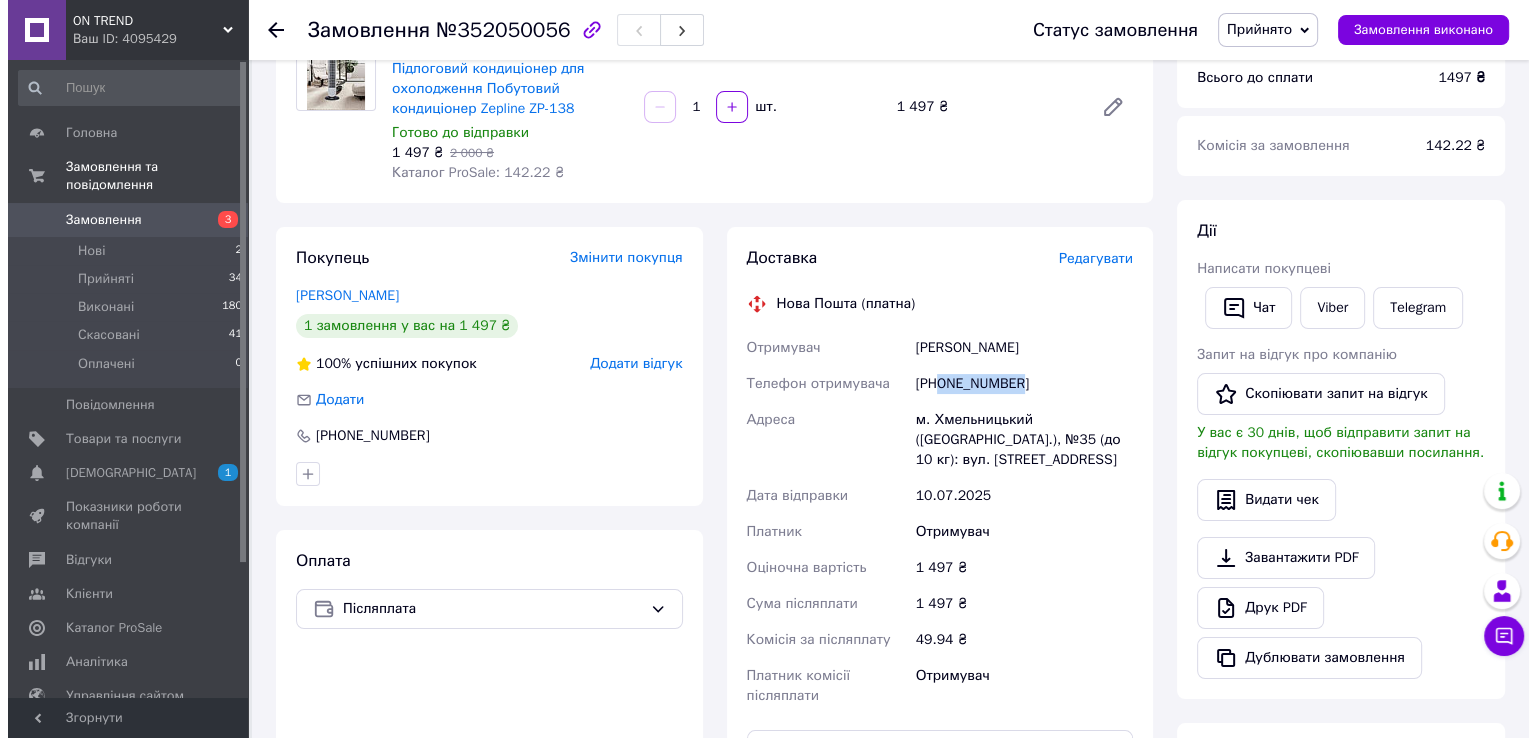 scroll, scrollTop: 0, scrollLeft: 0, axis: both 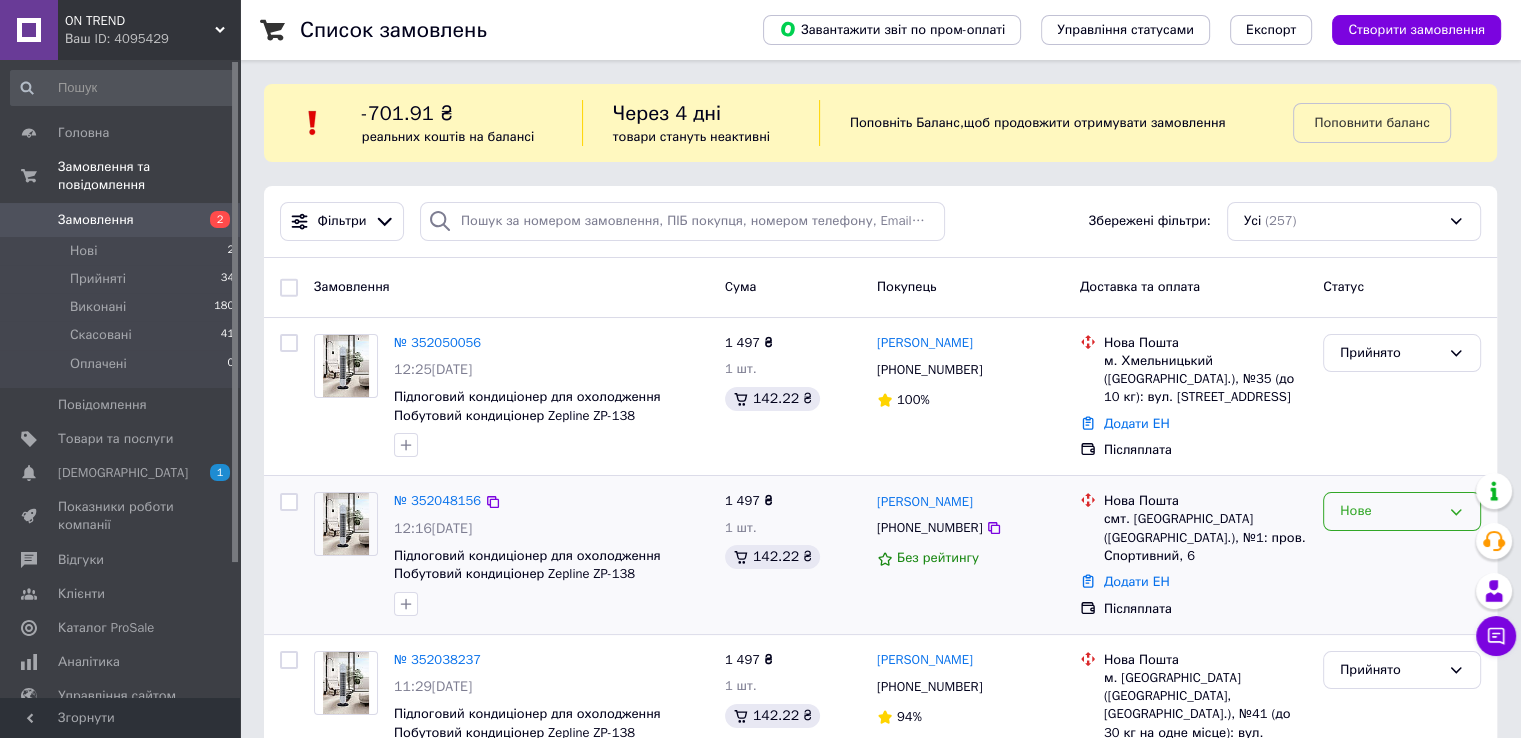 click on "Нове" at bounding box center (1390, 511) 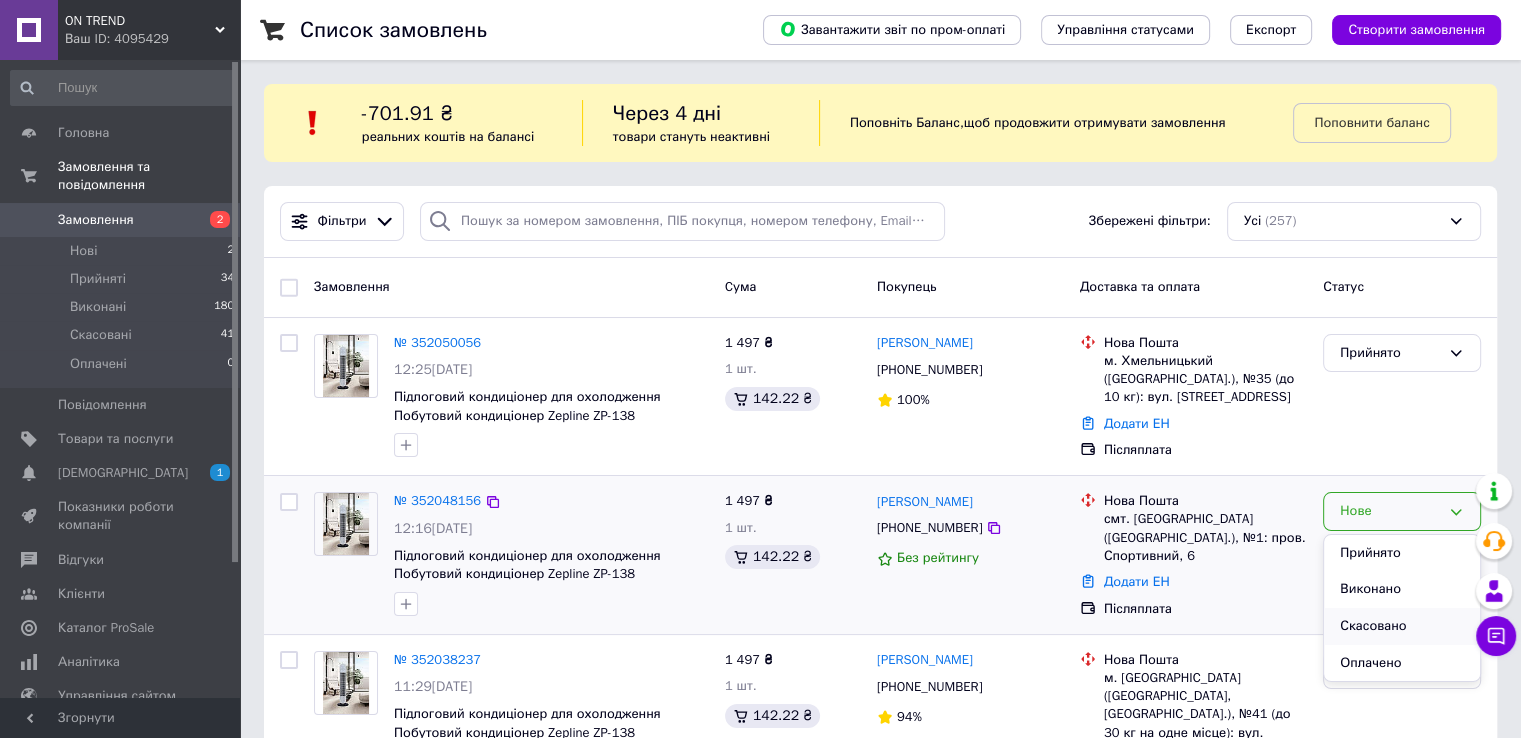 click on "Скасовано" at bounding box center (1402, 626) 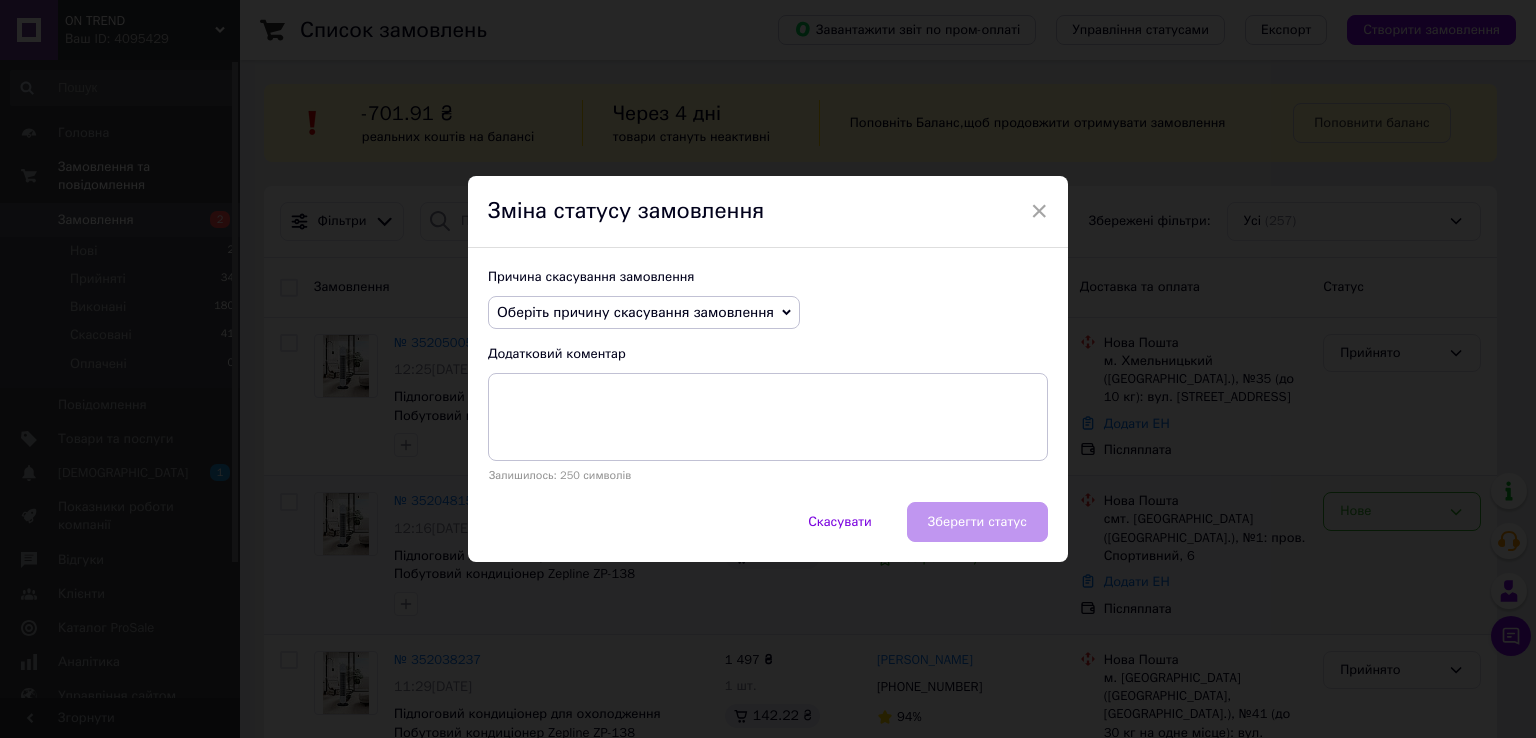 click on "Оберіть причину скасування замовлення" at bounding box center [644, 313] 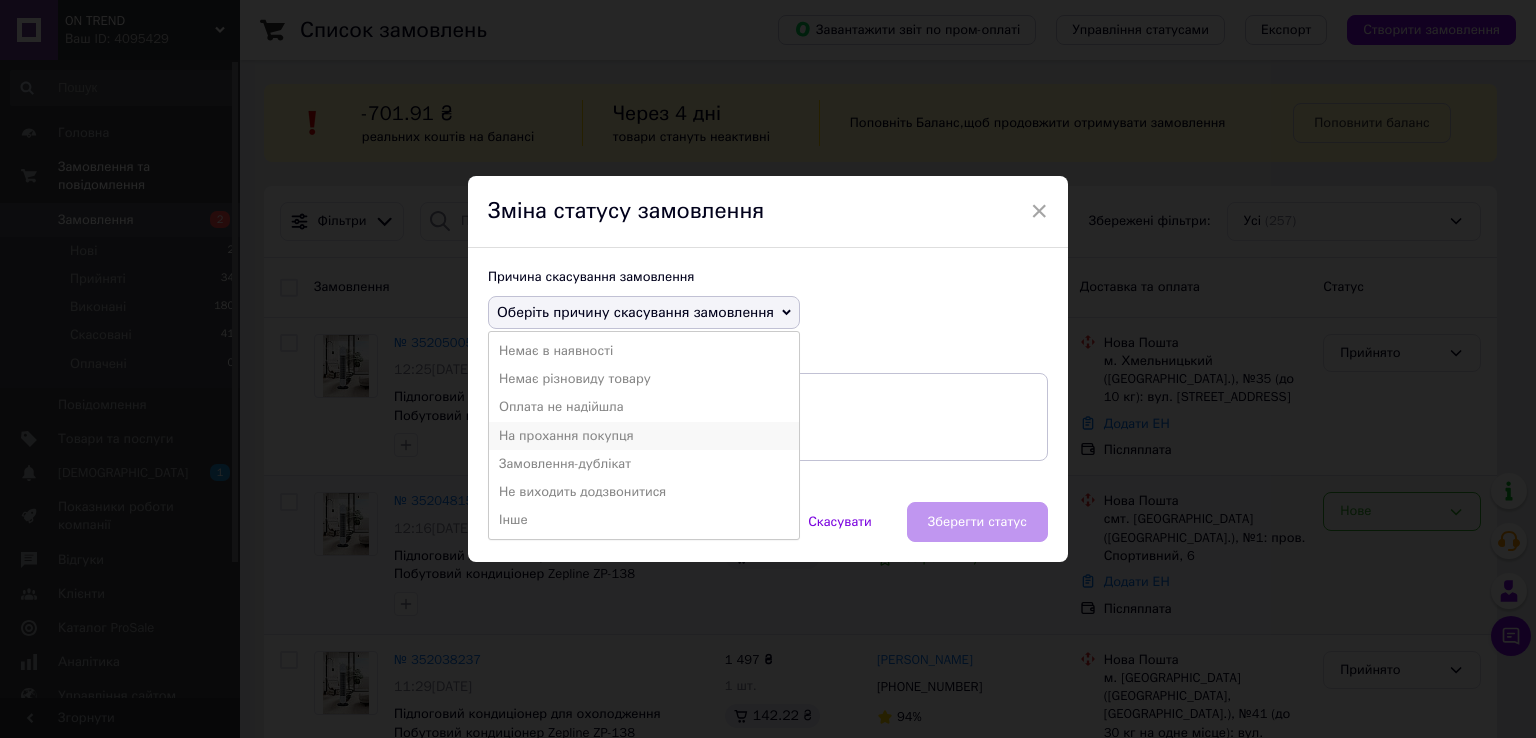 click on "На прохання покупця" at bounding box center (644, 436) 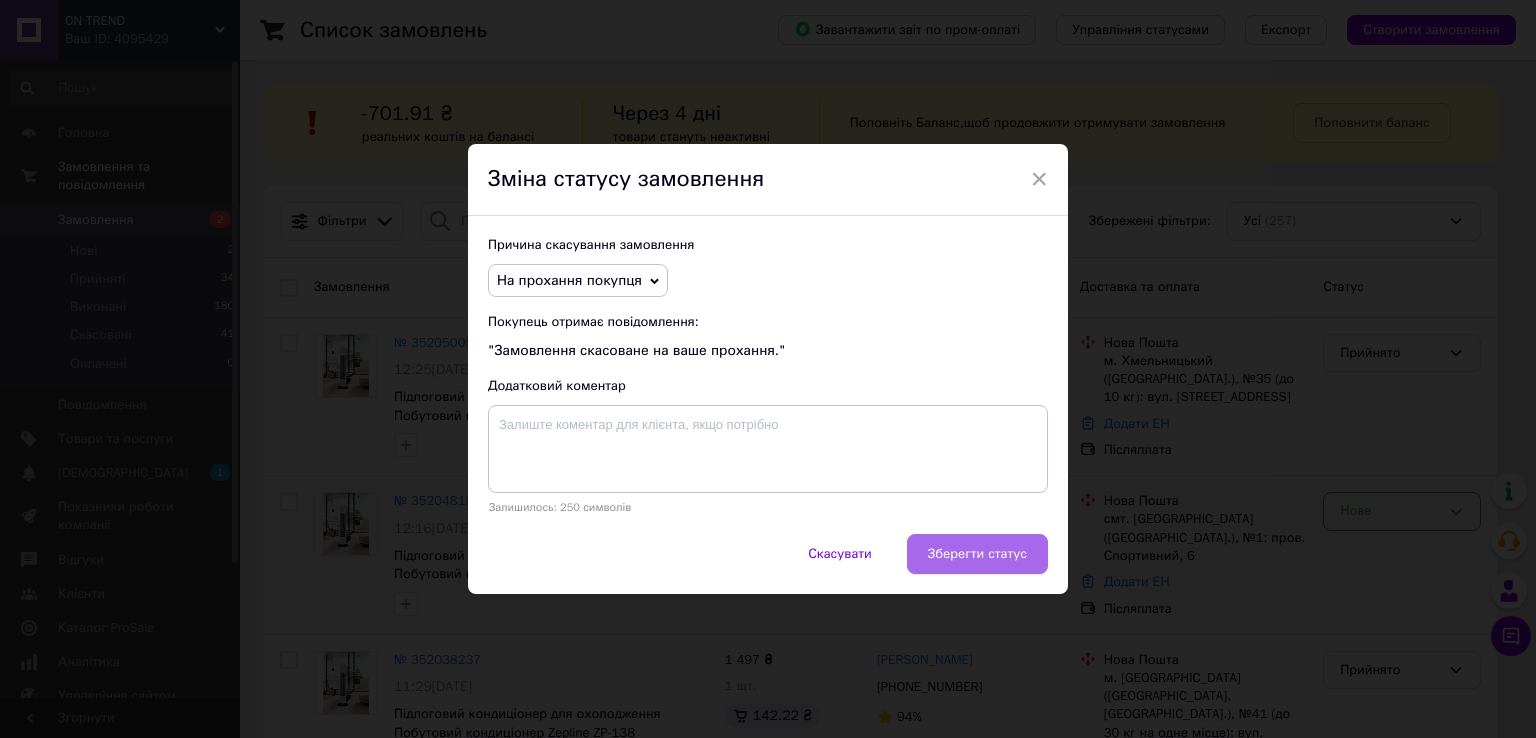 click on "Зберегти статус" at bounding box center [977, 554] 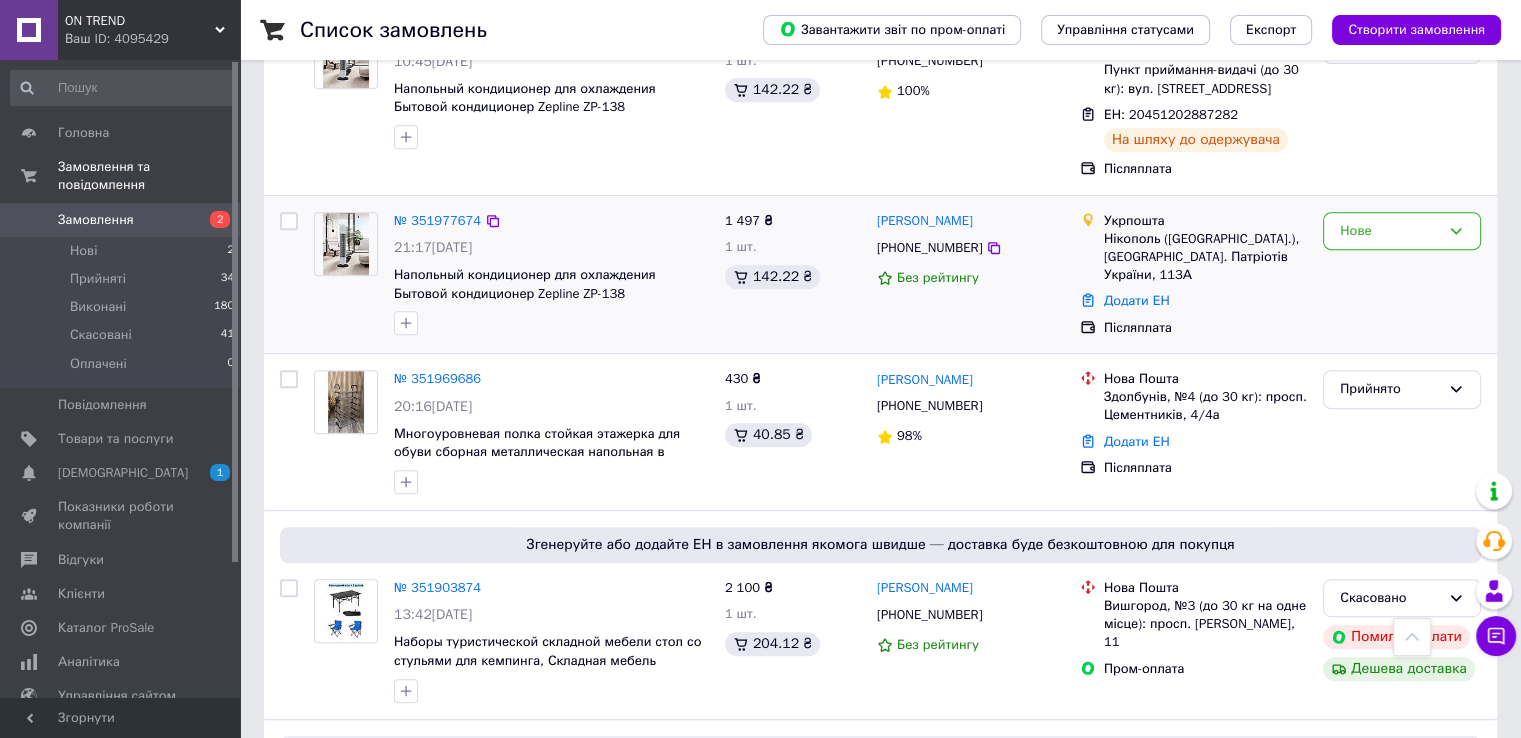 scroll, scrollTop: 900, scrollLeft: 0, axis: vertical 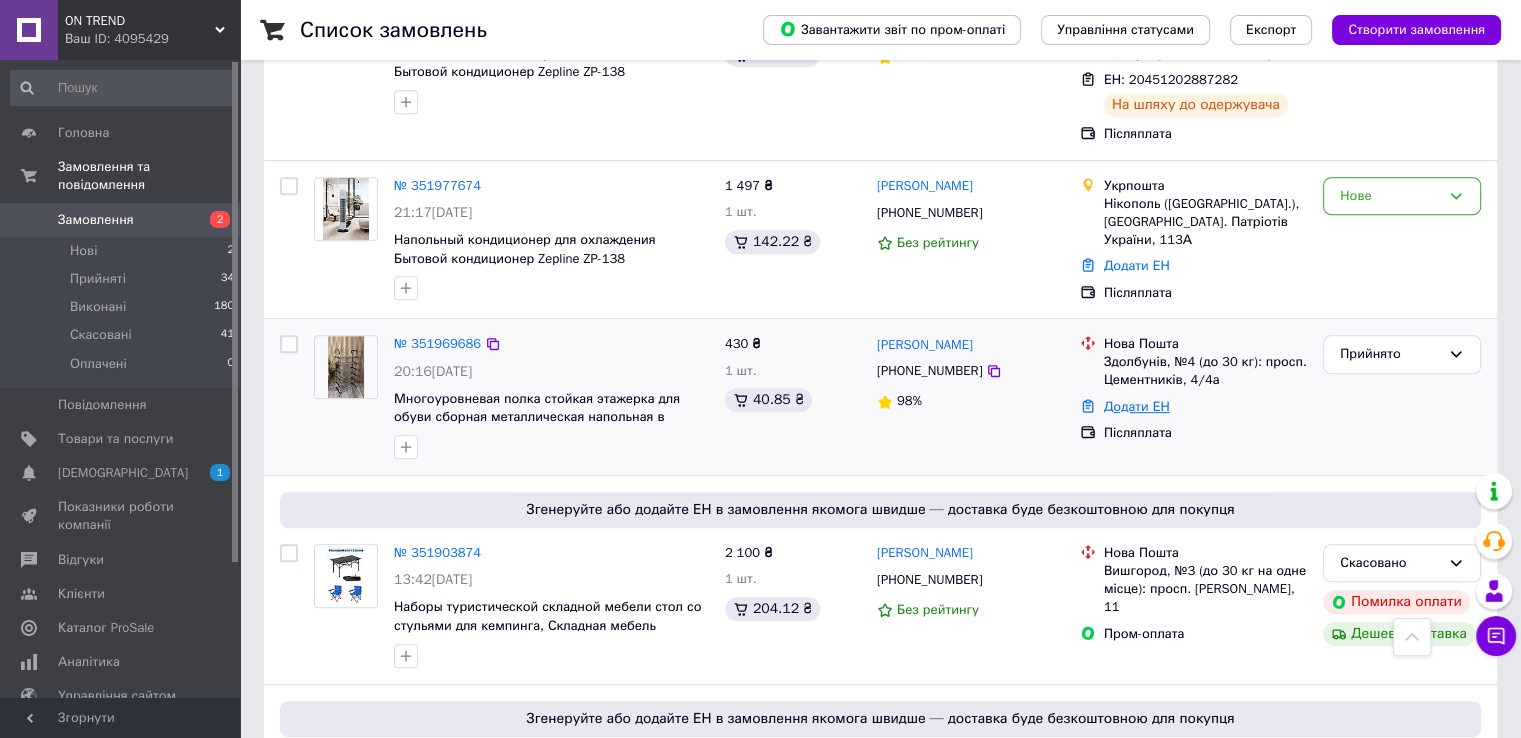 click on "Додати ЕН" at bounding box center (1137, 406) 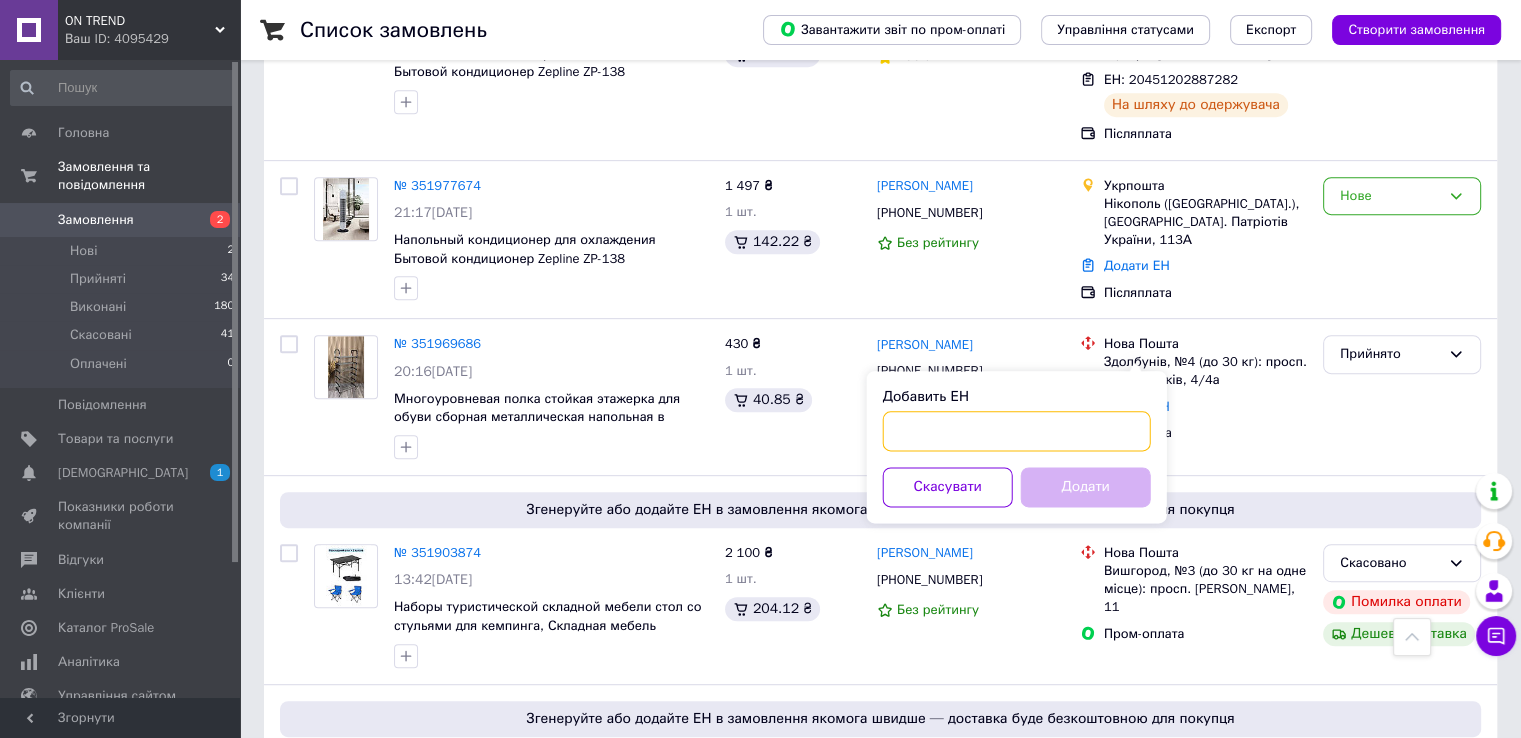 click on "Добавить ЕН" at bounding box center [1017, 431] 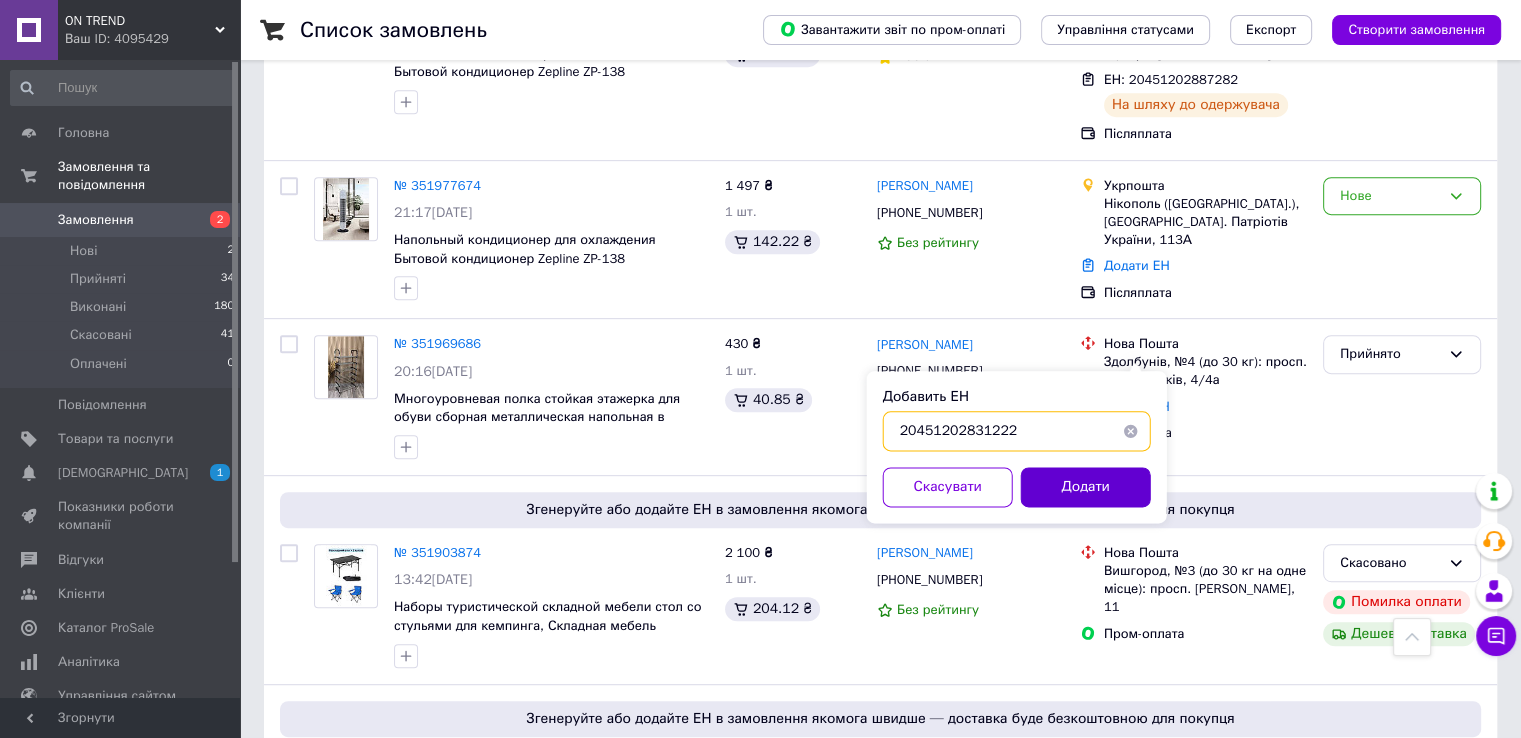type on "20451202831222" 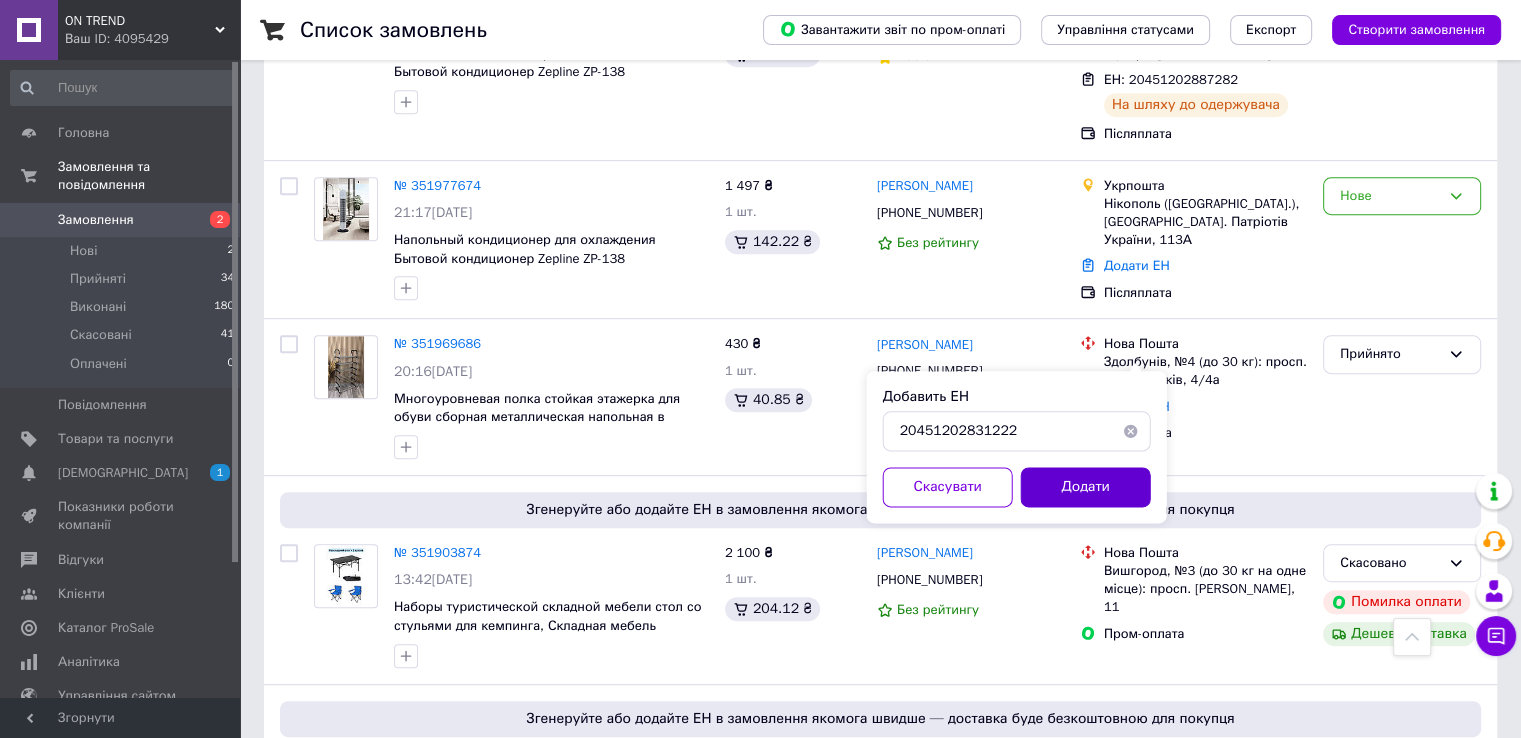 click on "Додати" at bounding box center [1086, 487] 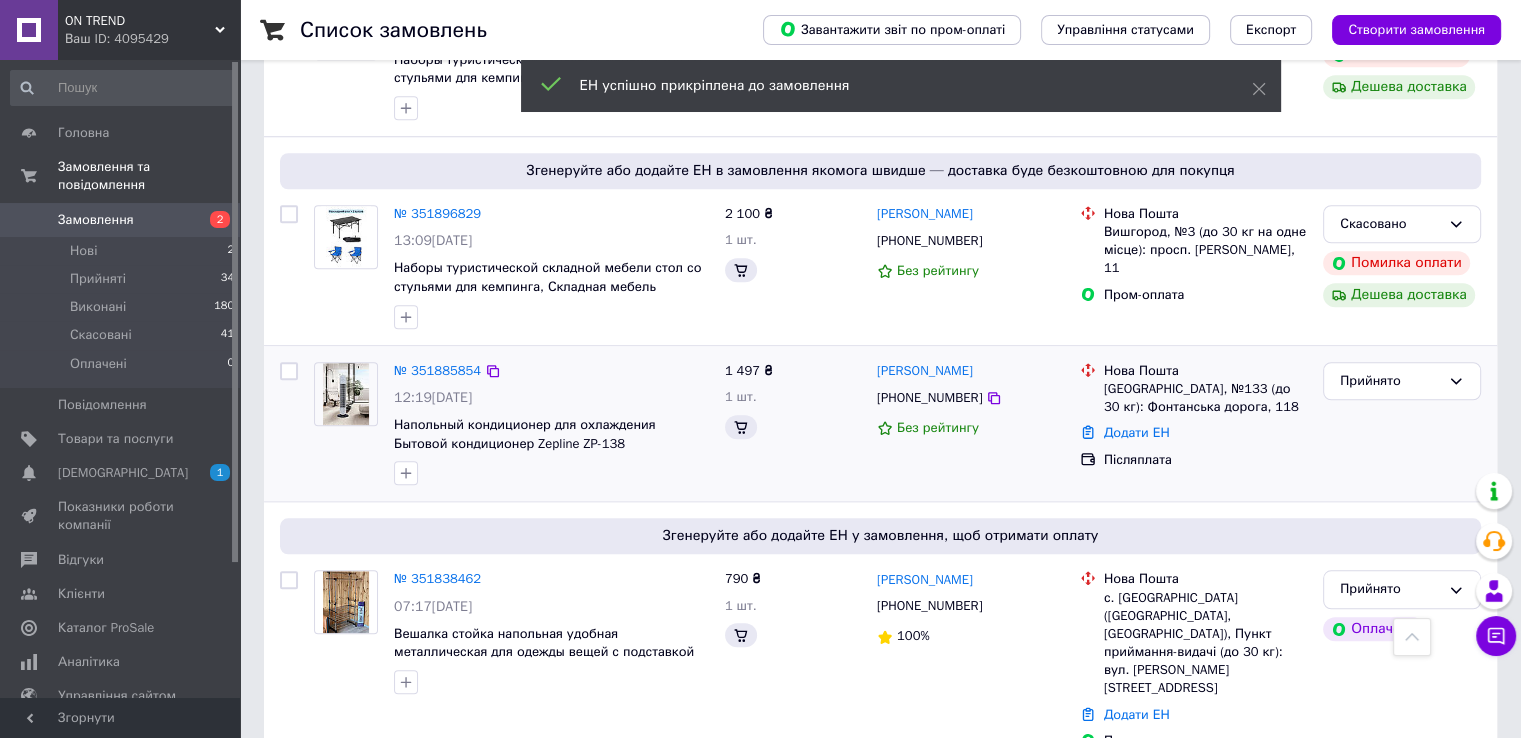 scroll, scrollTop: 1728, scrollLeft: 0, axis: vertical 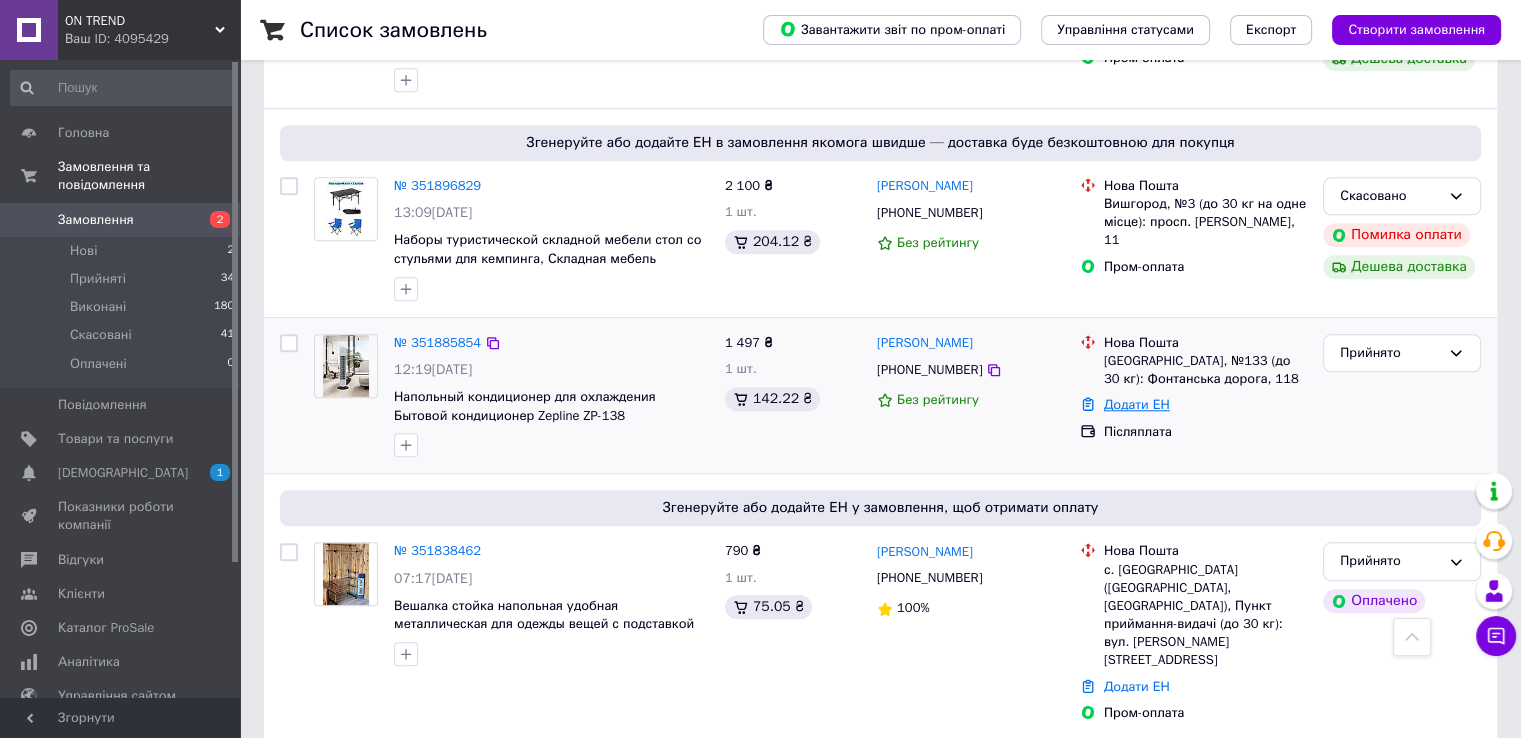 click on "Додати ЕН" at bounding box center [1137, 404] 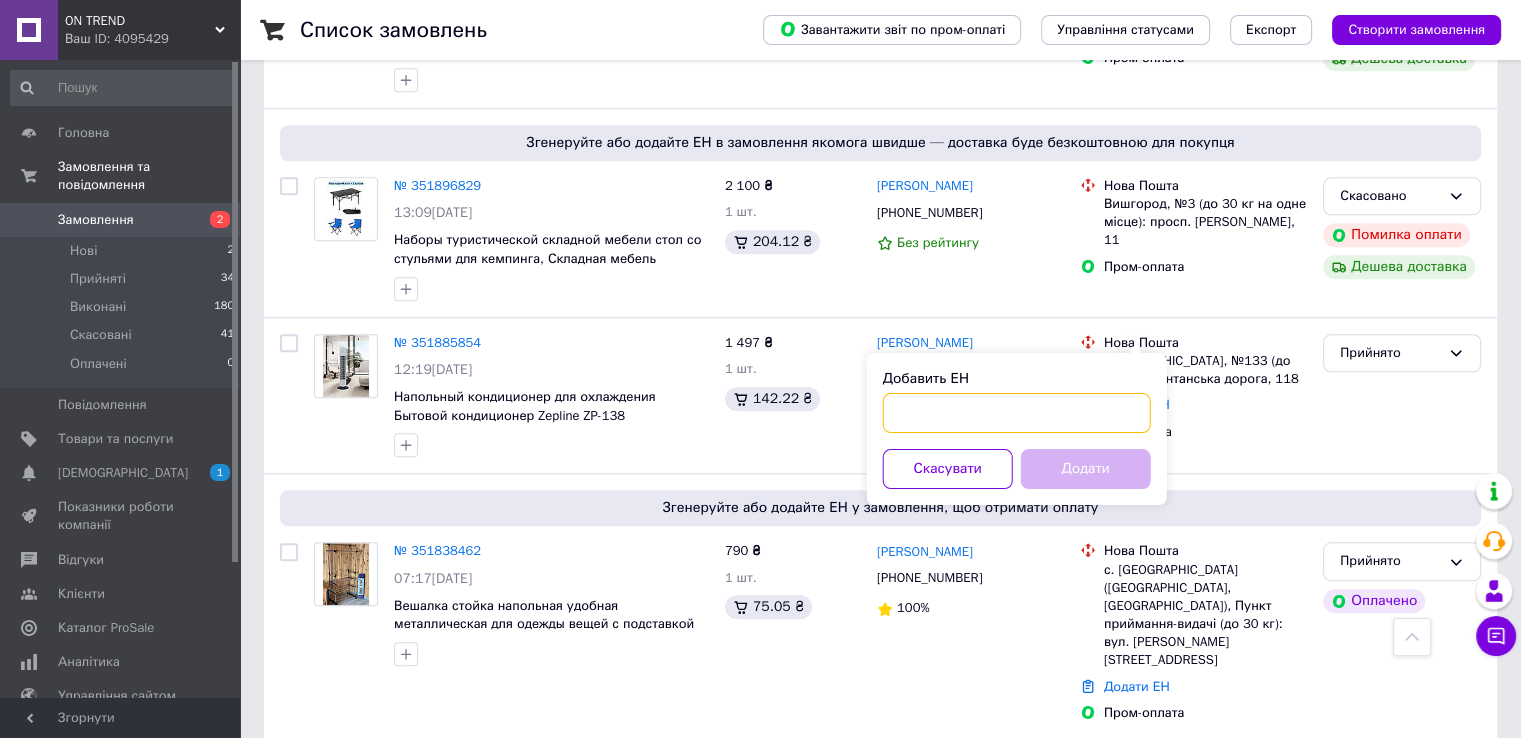 click on "Добавить ЕН" at bounding box center (1017, 413) 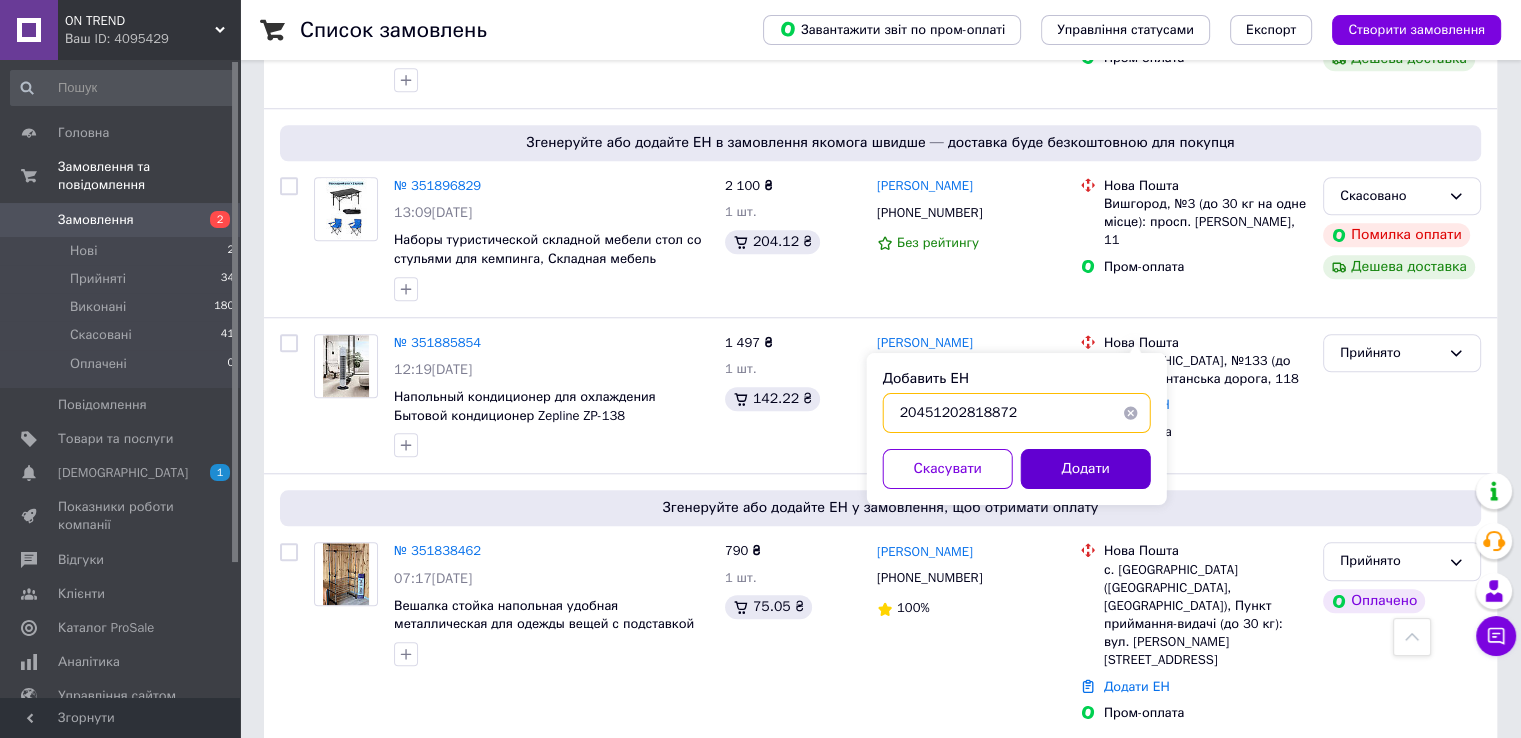 type on "20451202818872" 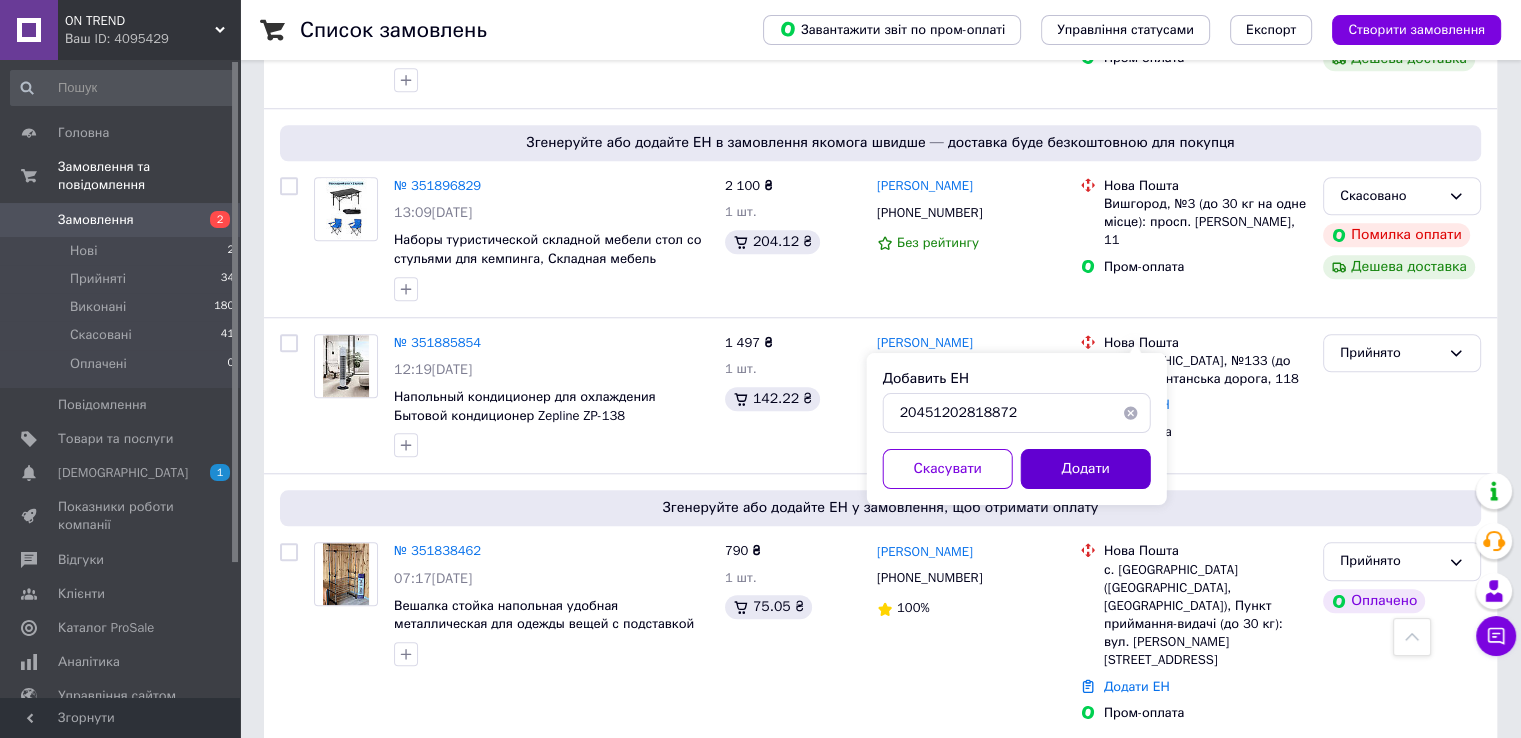 click on "Додати" at bounding box center [1086, 469] 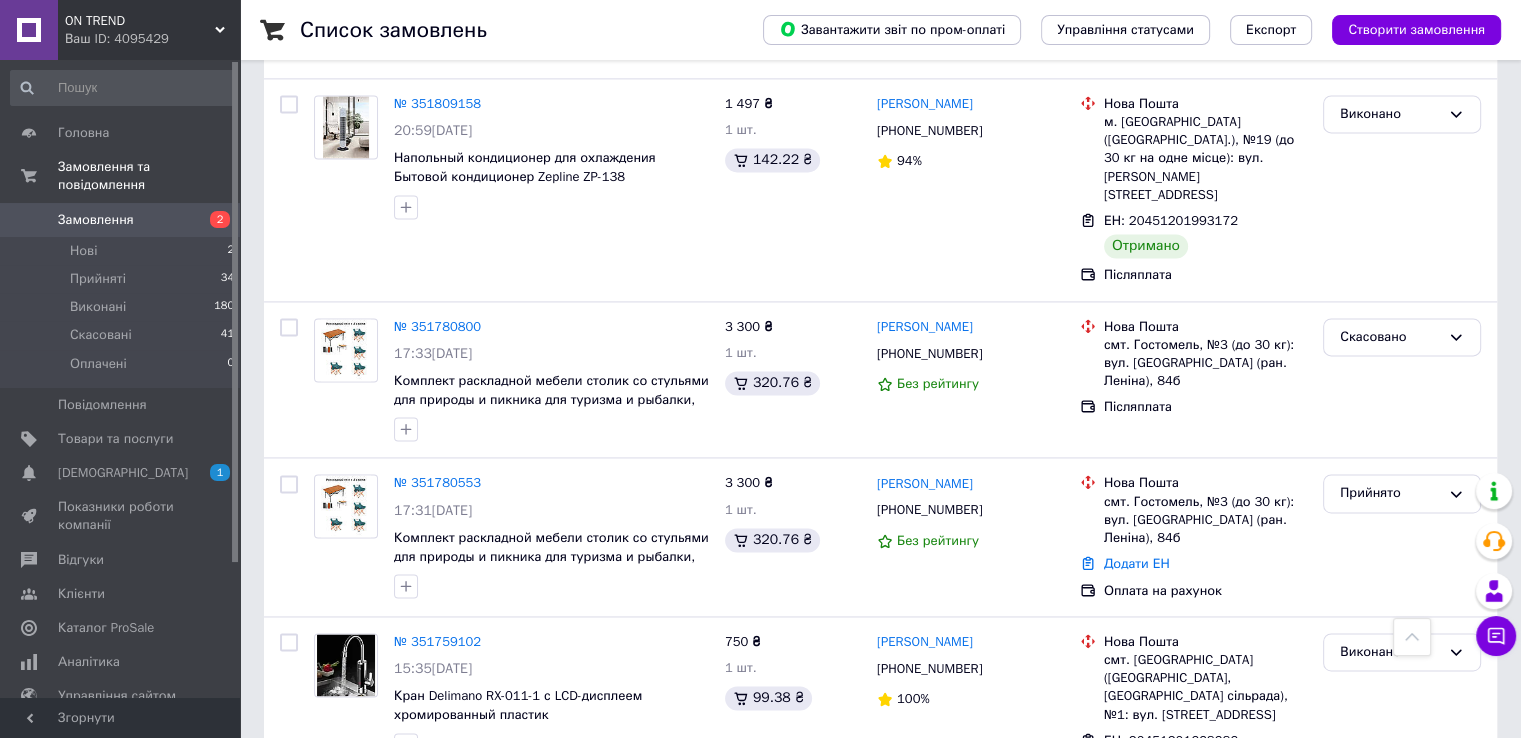 scroll, scrollTop: 2655, scrollLeft: 0, axis: vertical 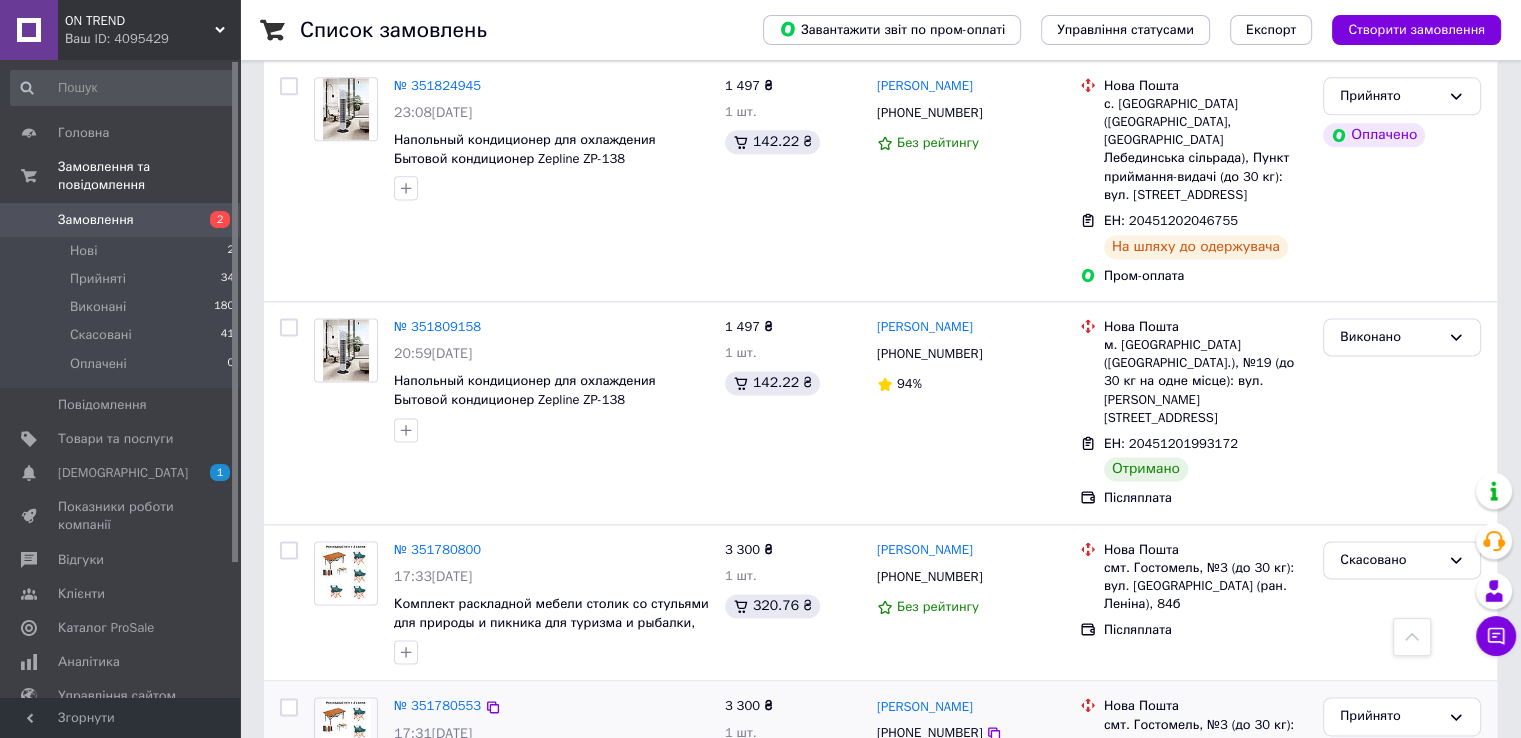 click on "Додати ЕН" at bounding box center [1137, 786] 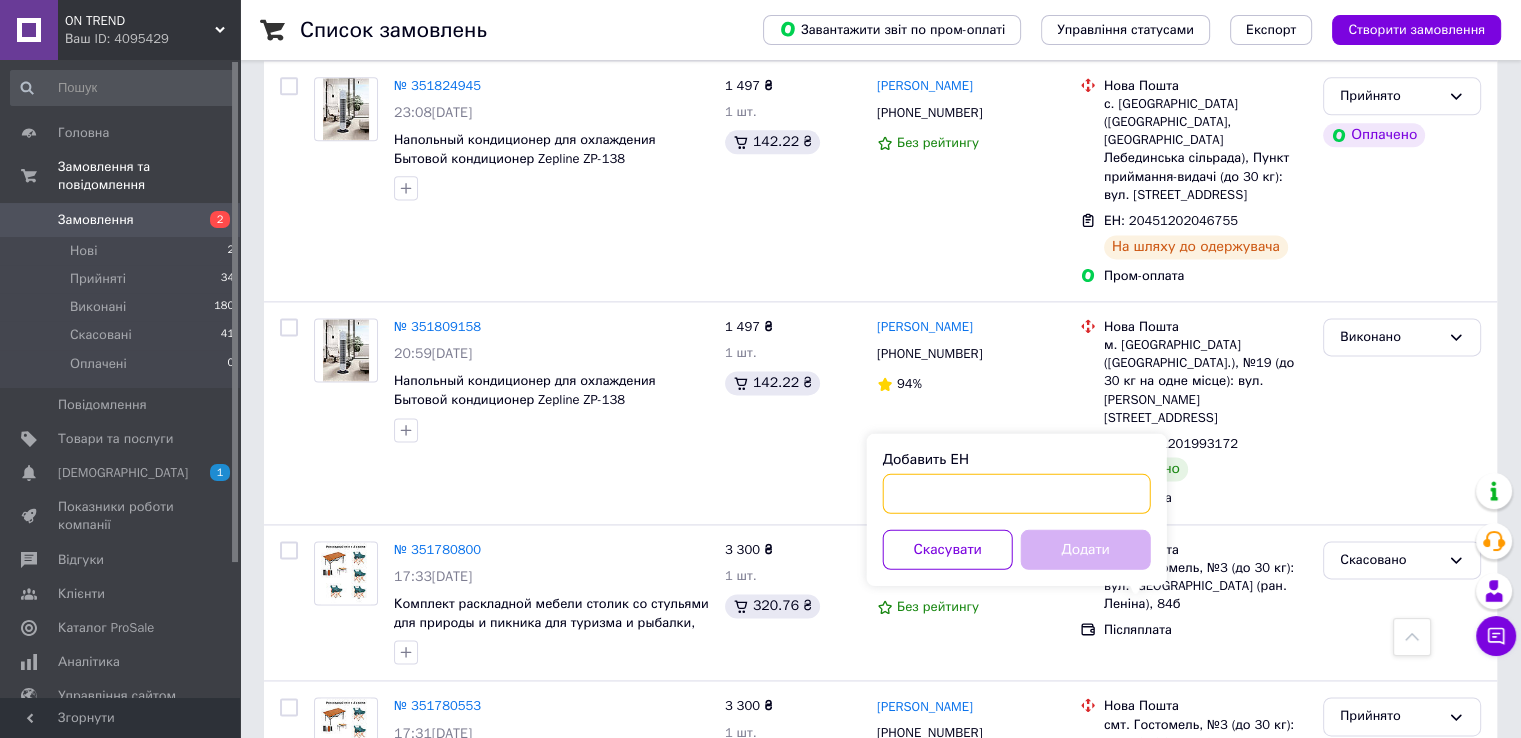 click on "Добавить ЕН" at bounding box center [1017, 493] 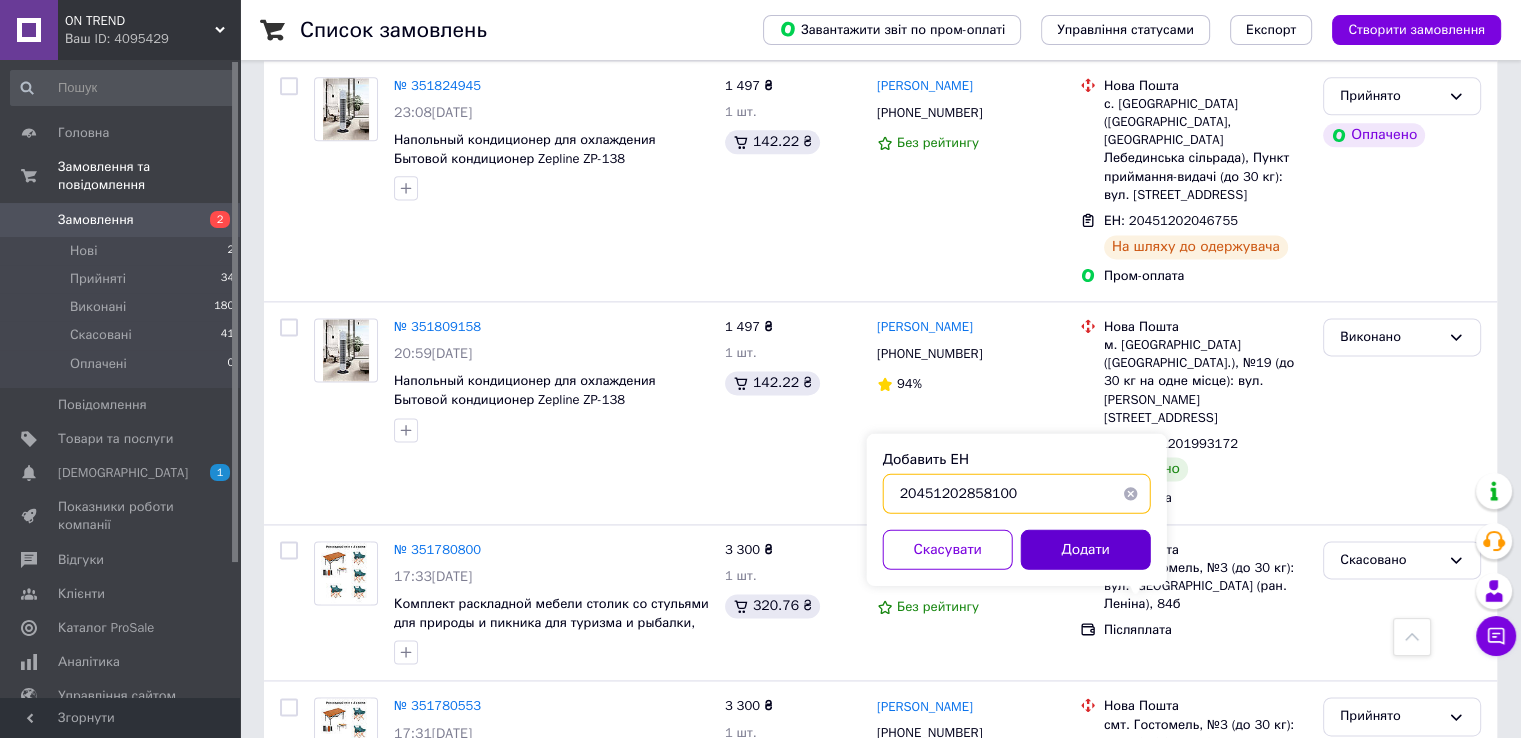 type on "20451202858100" 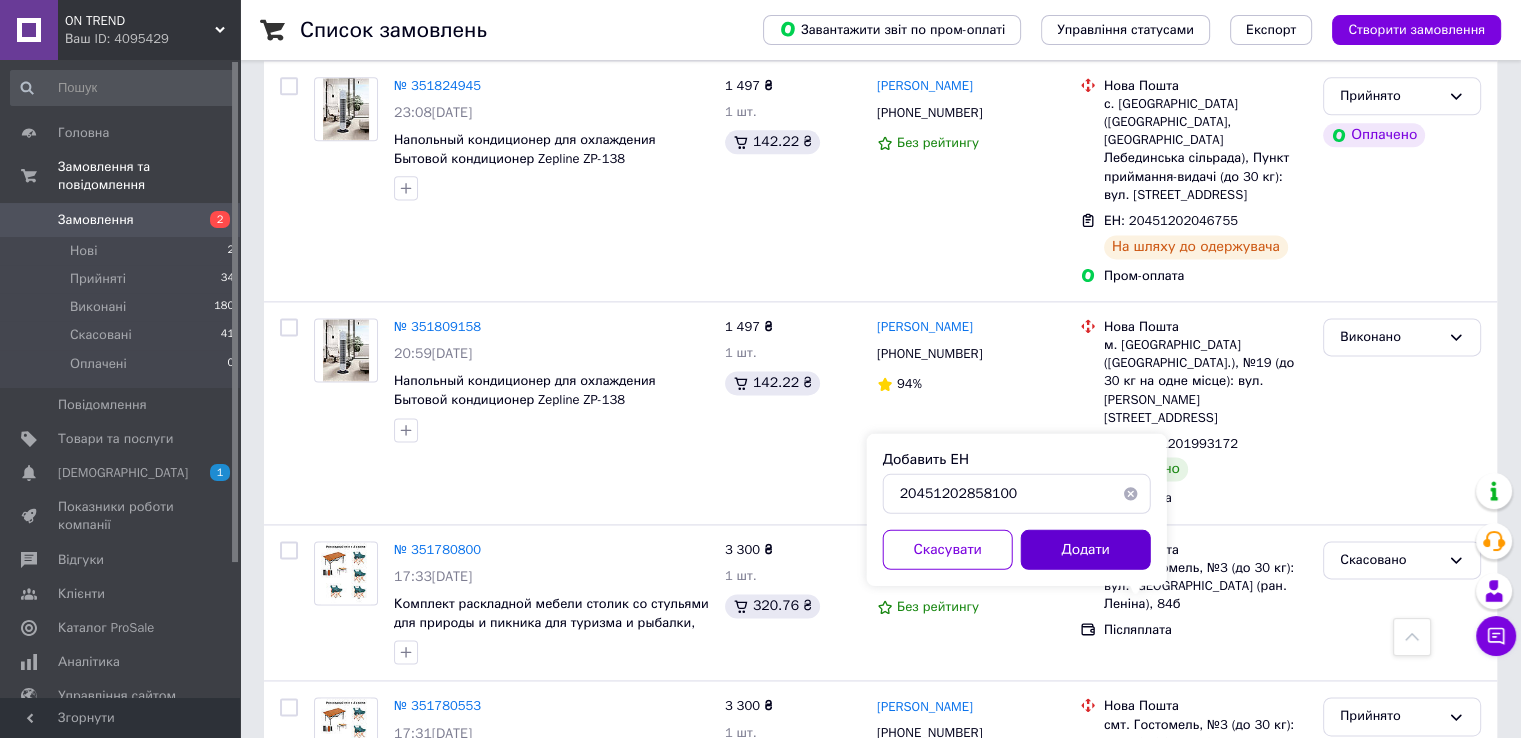 click on "Додати" at bounding box center (1086, 549) 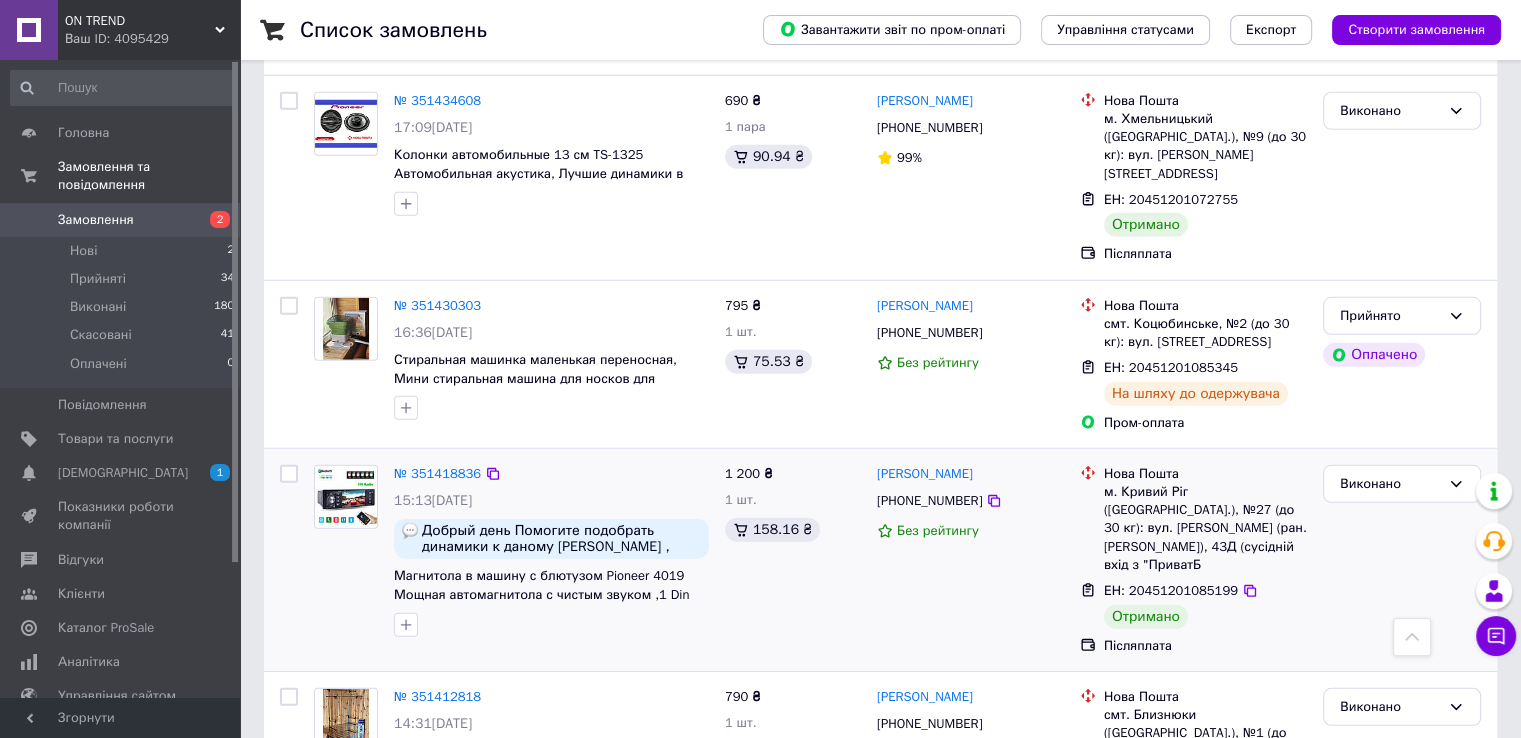 scroll, scrollTop: 6199, scrollLeft: 0, axis: vertical 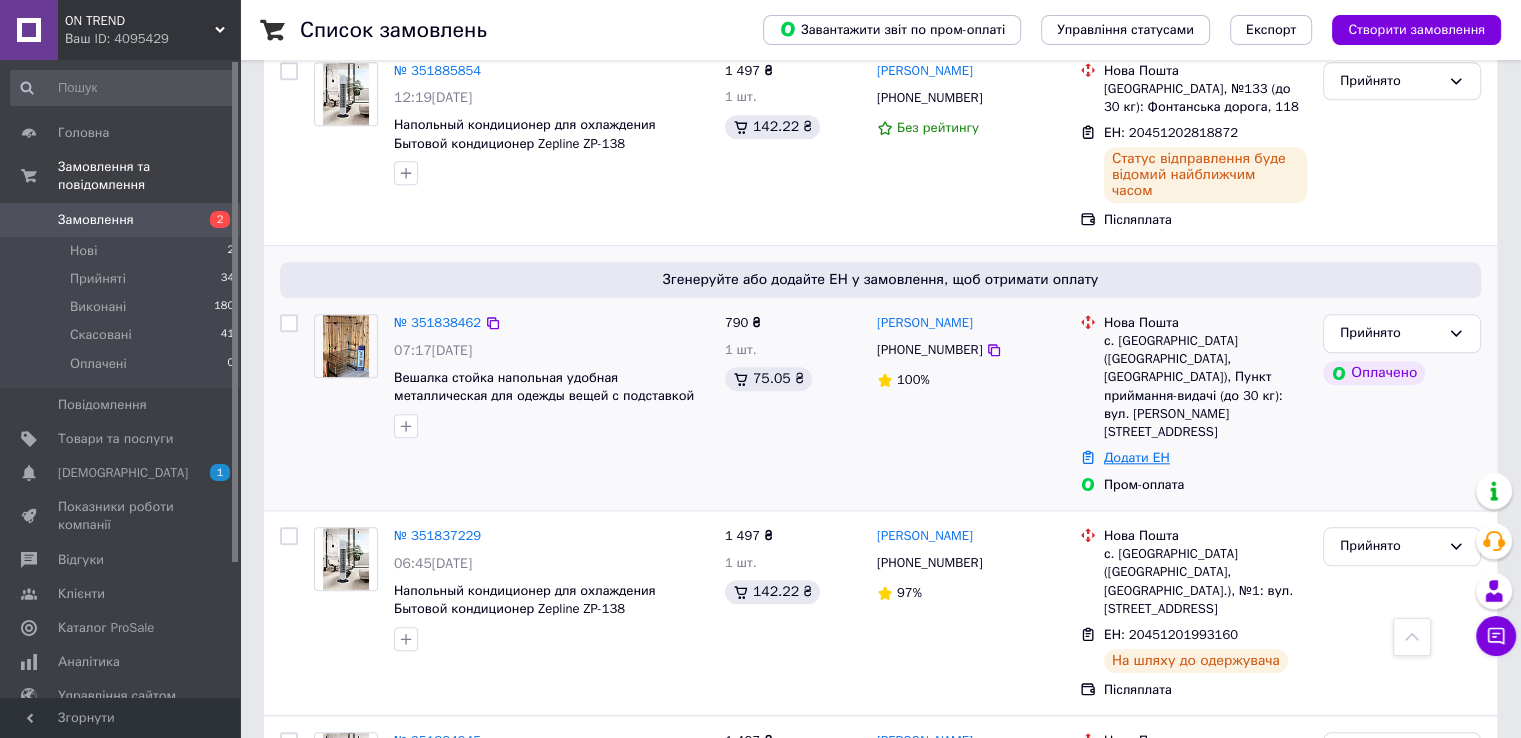 click on "Додати ЕН" at bounding box center [1137, 457] 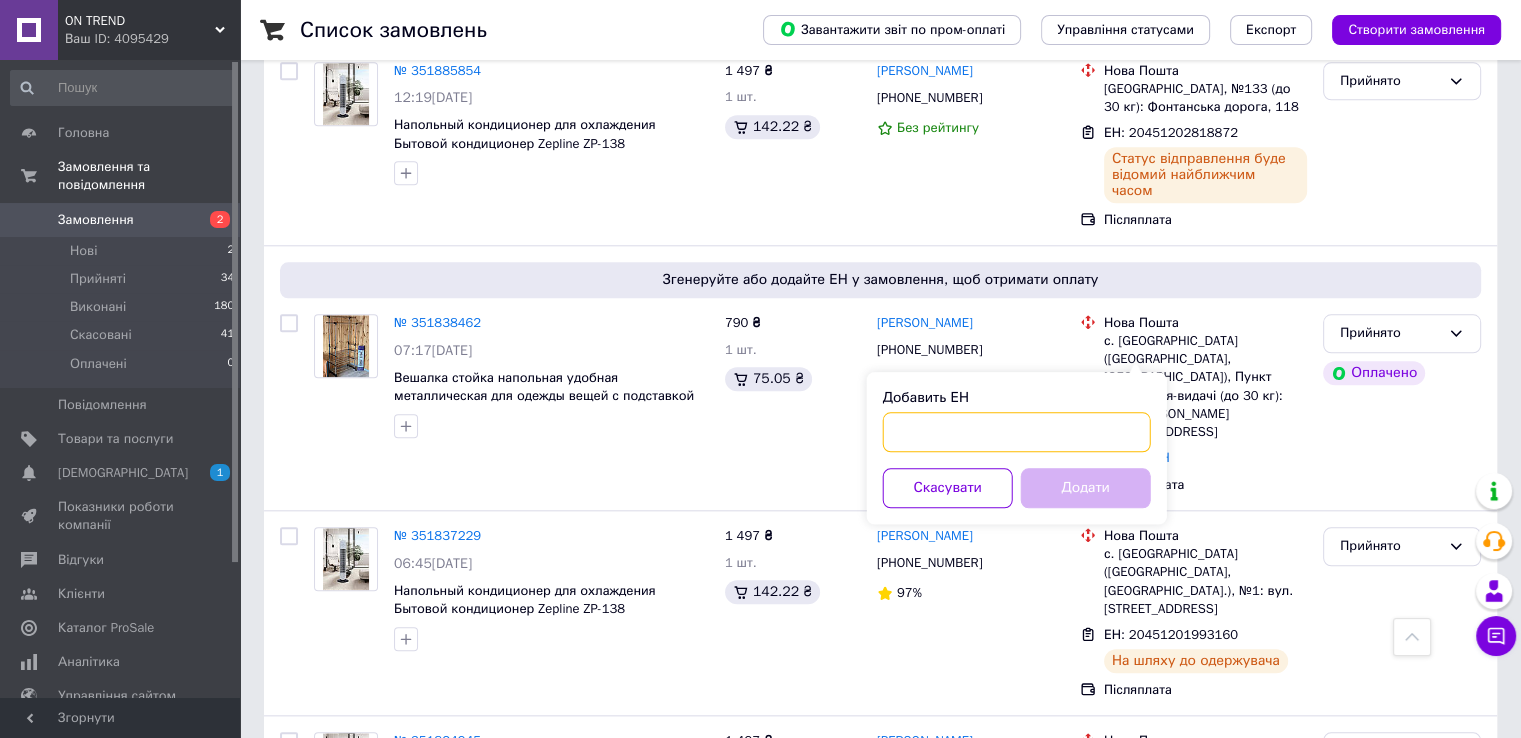 click on "Добавить ЕН" at bounding box center [1017, 432] 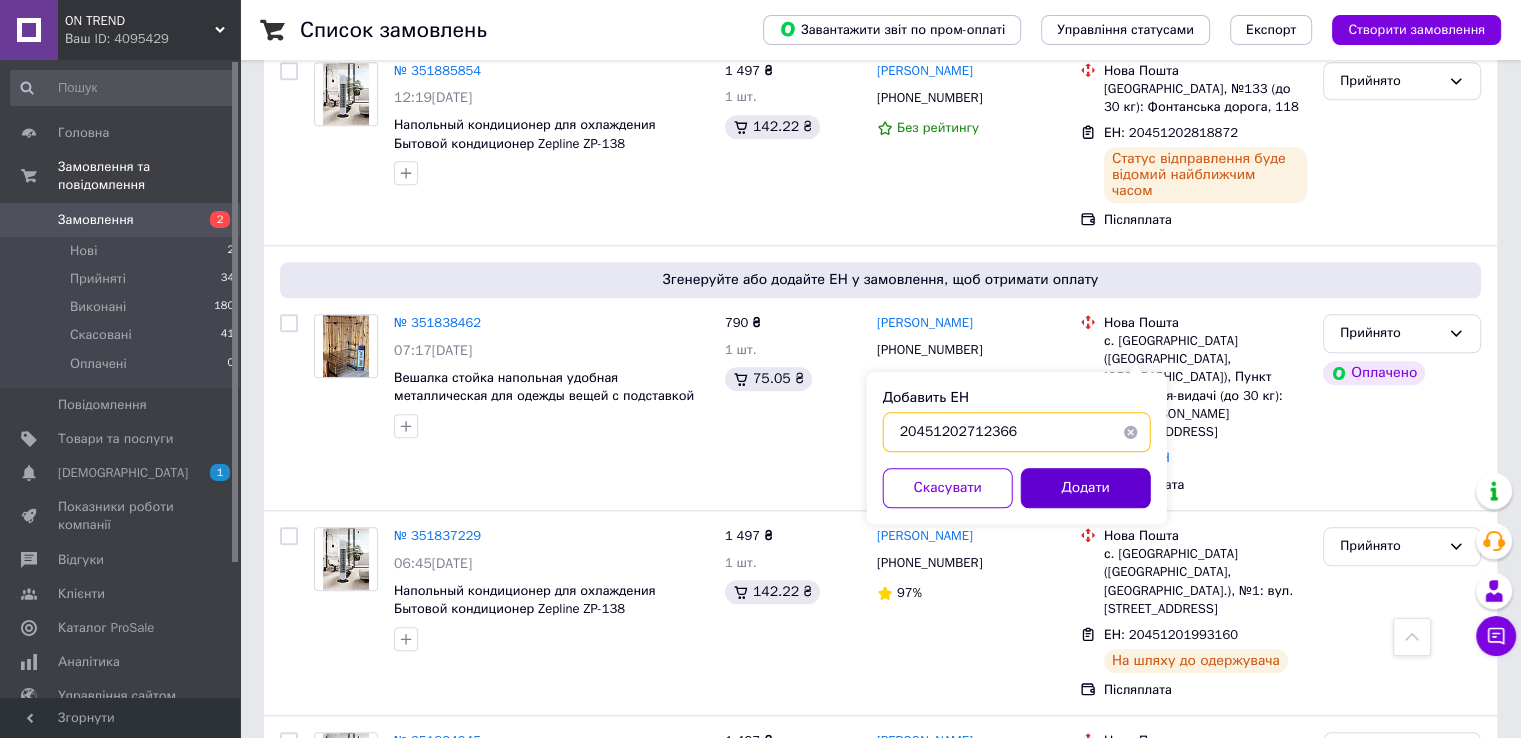 type on "20451202712366" 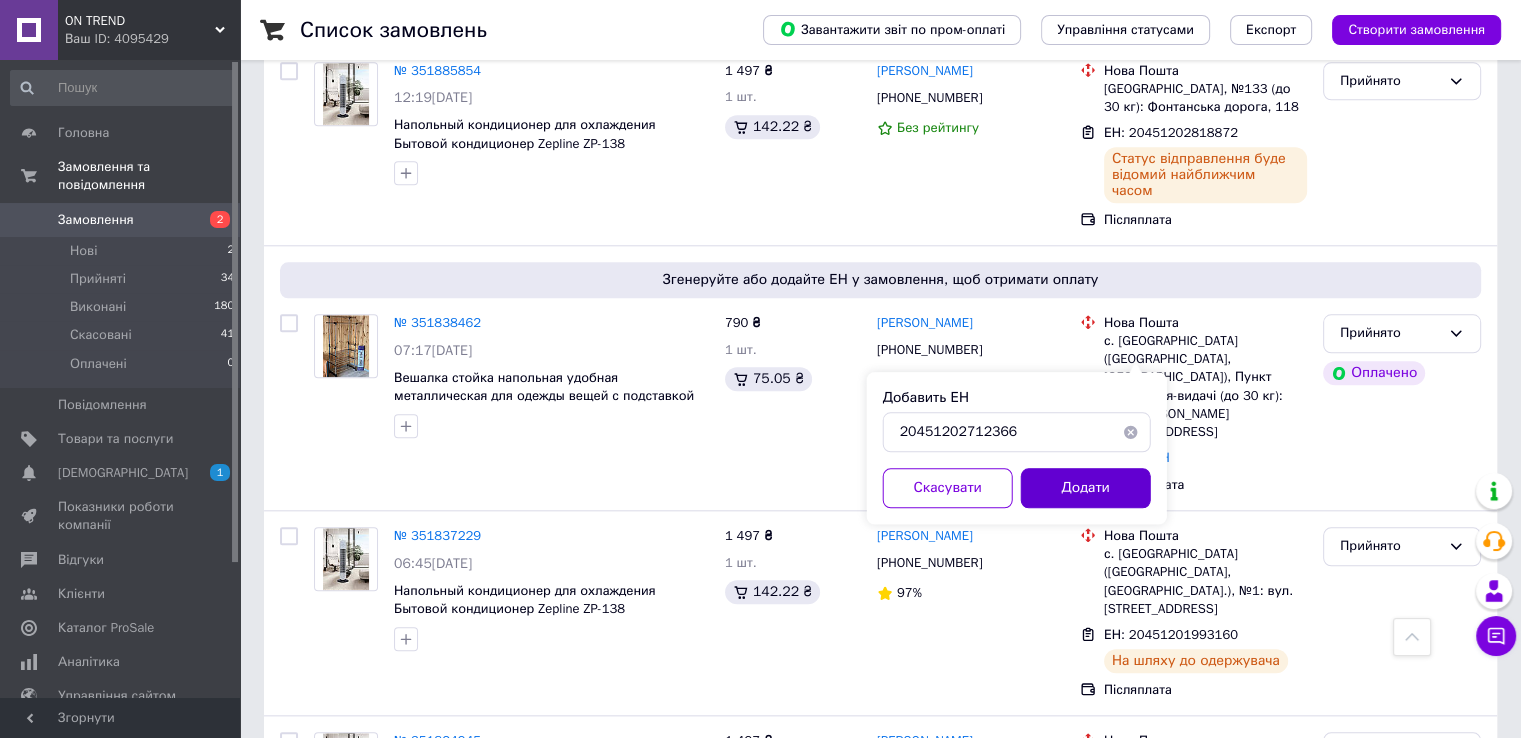 click on "Додати" at bounding box center [1086, 488] 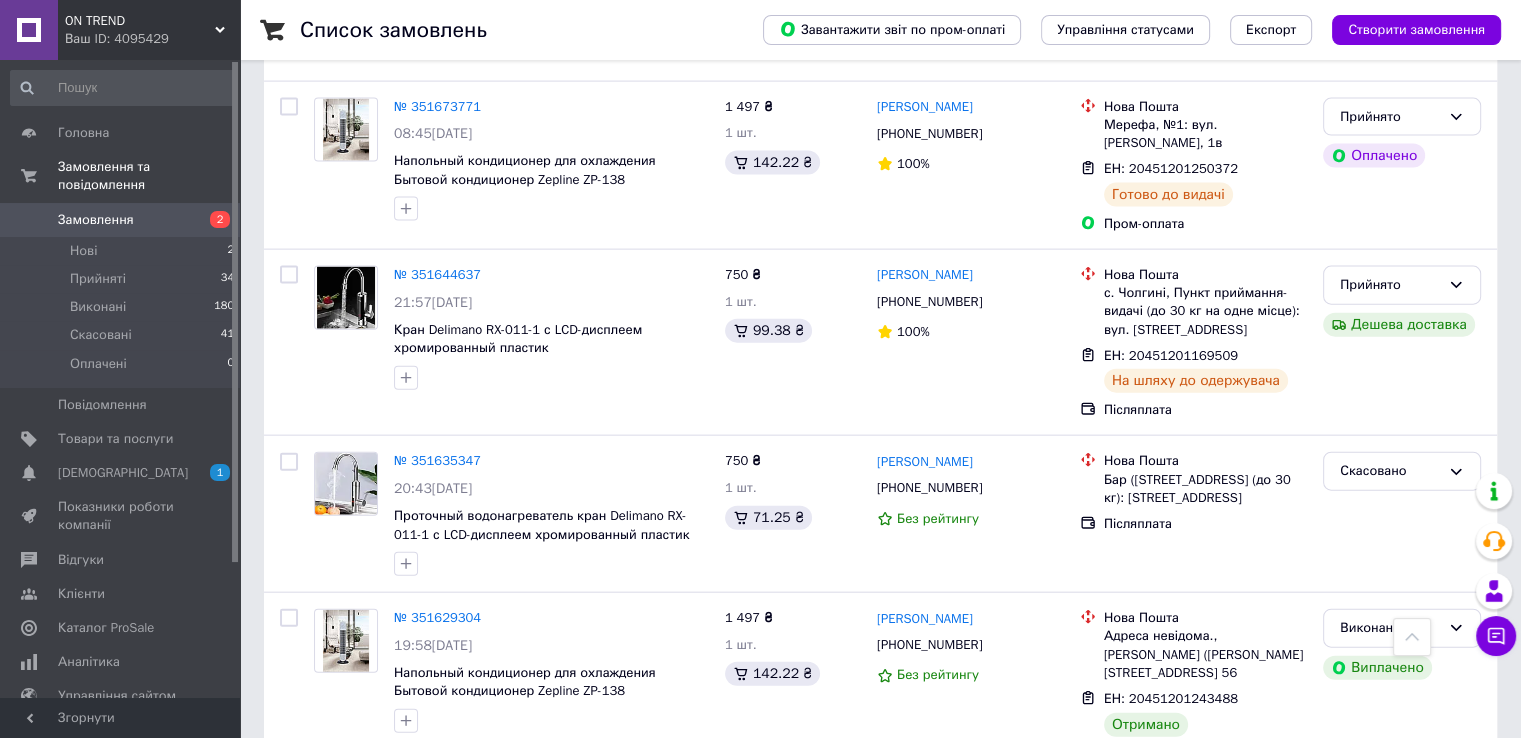 scroll, scrollTop: 4484, scrollLeft: 0, axis: vertical 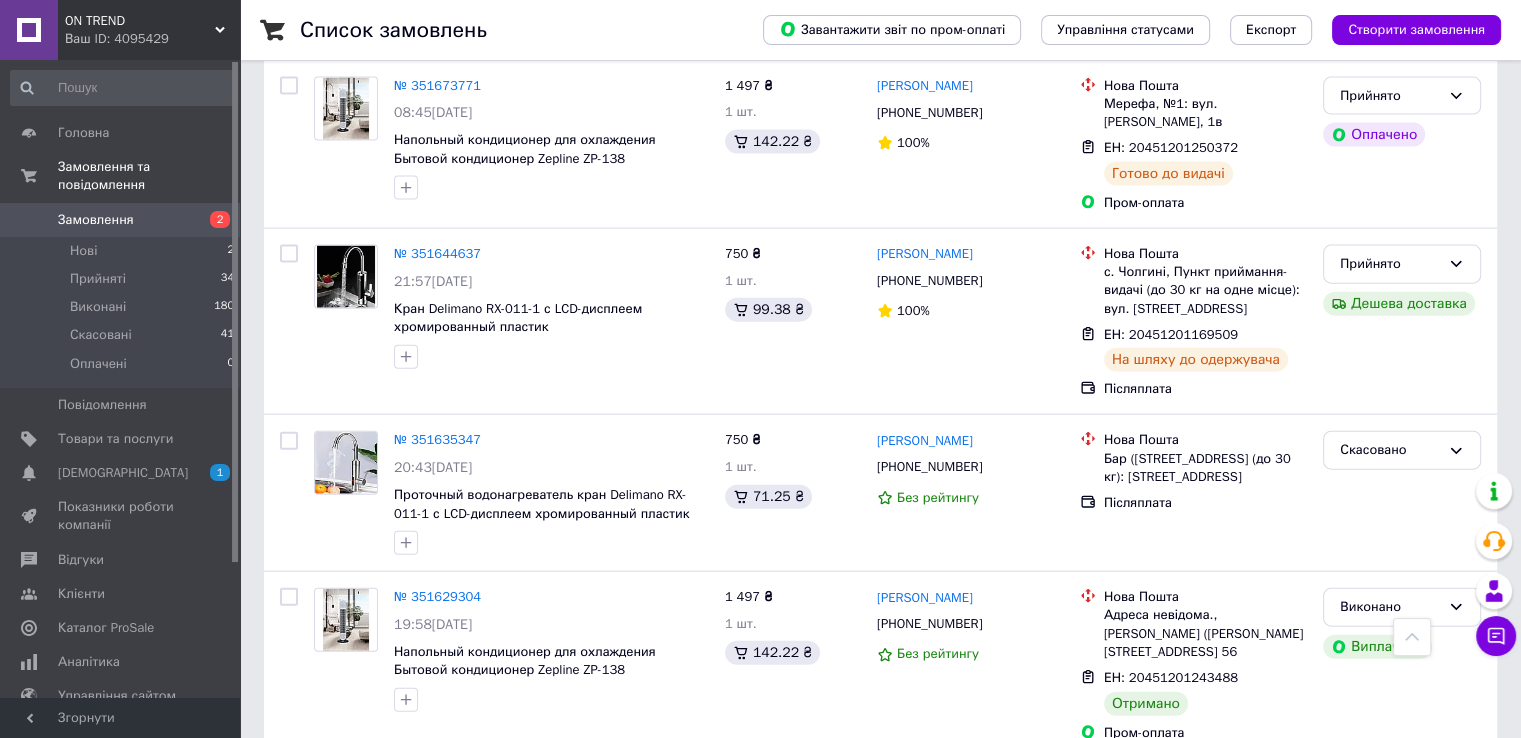 click on "Замовлення 2" at bounding box center (123, 220) 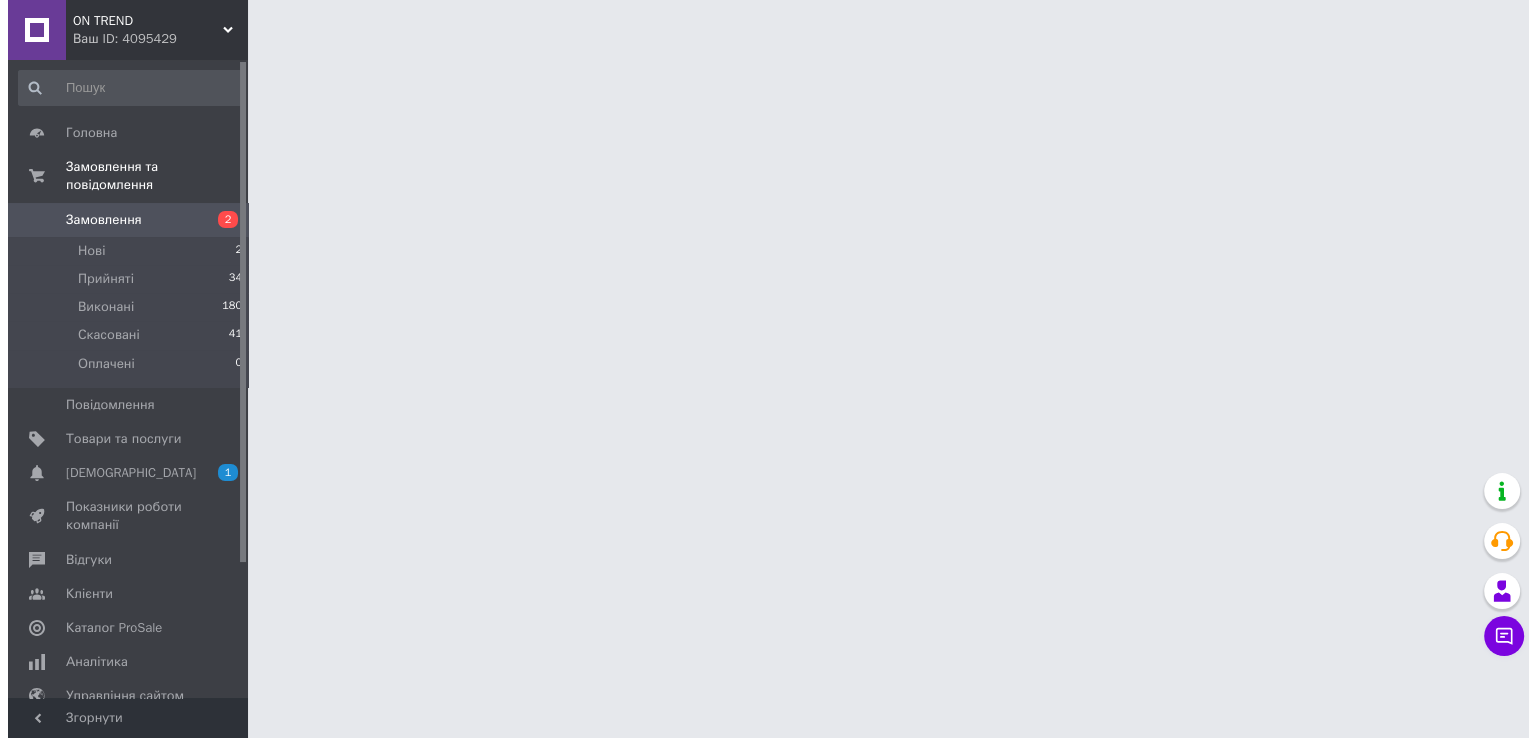scroll, scrollTop: 0, scrollLeft: 0, axis: both 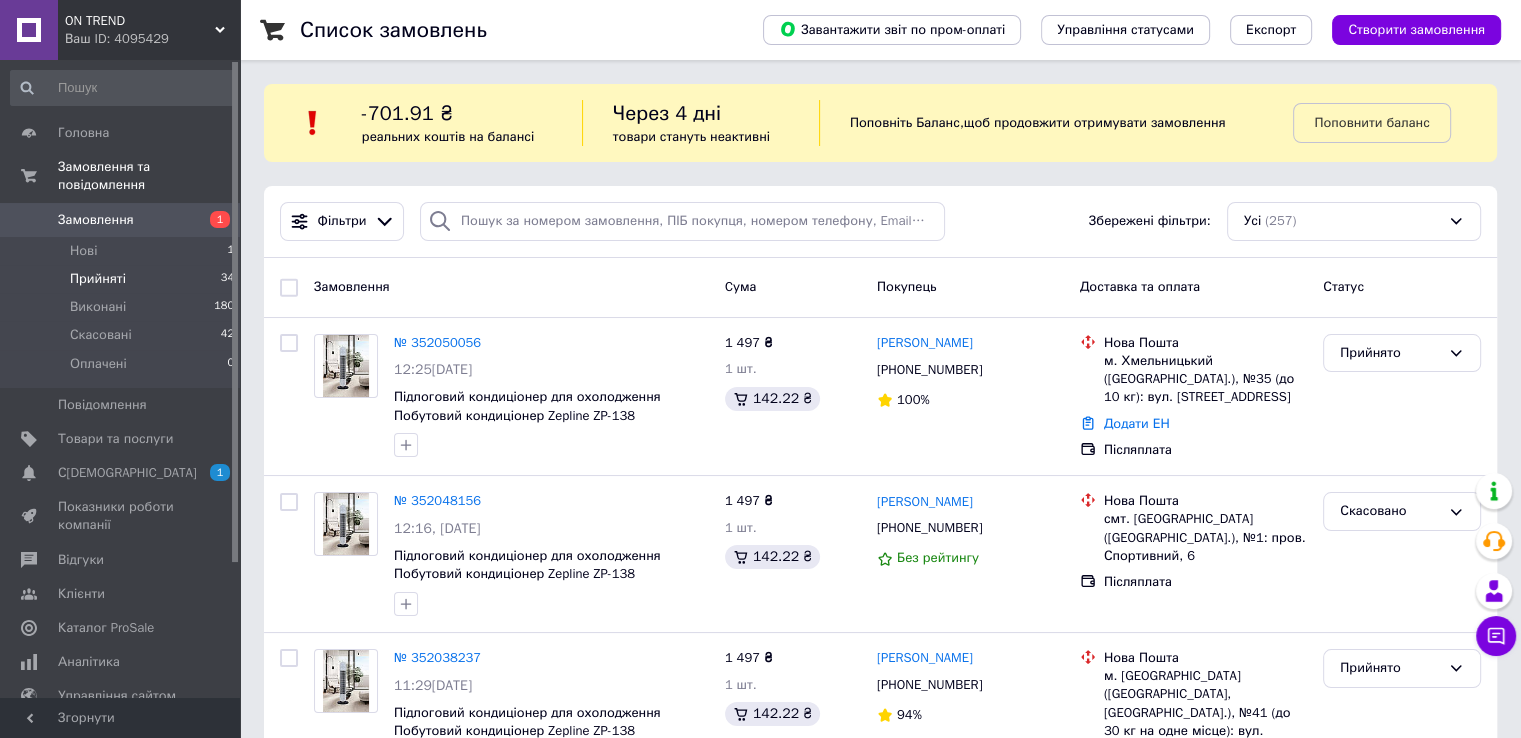 click on "Прийняті" at bounding box center [98, 279] 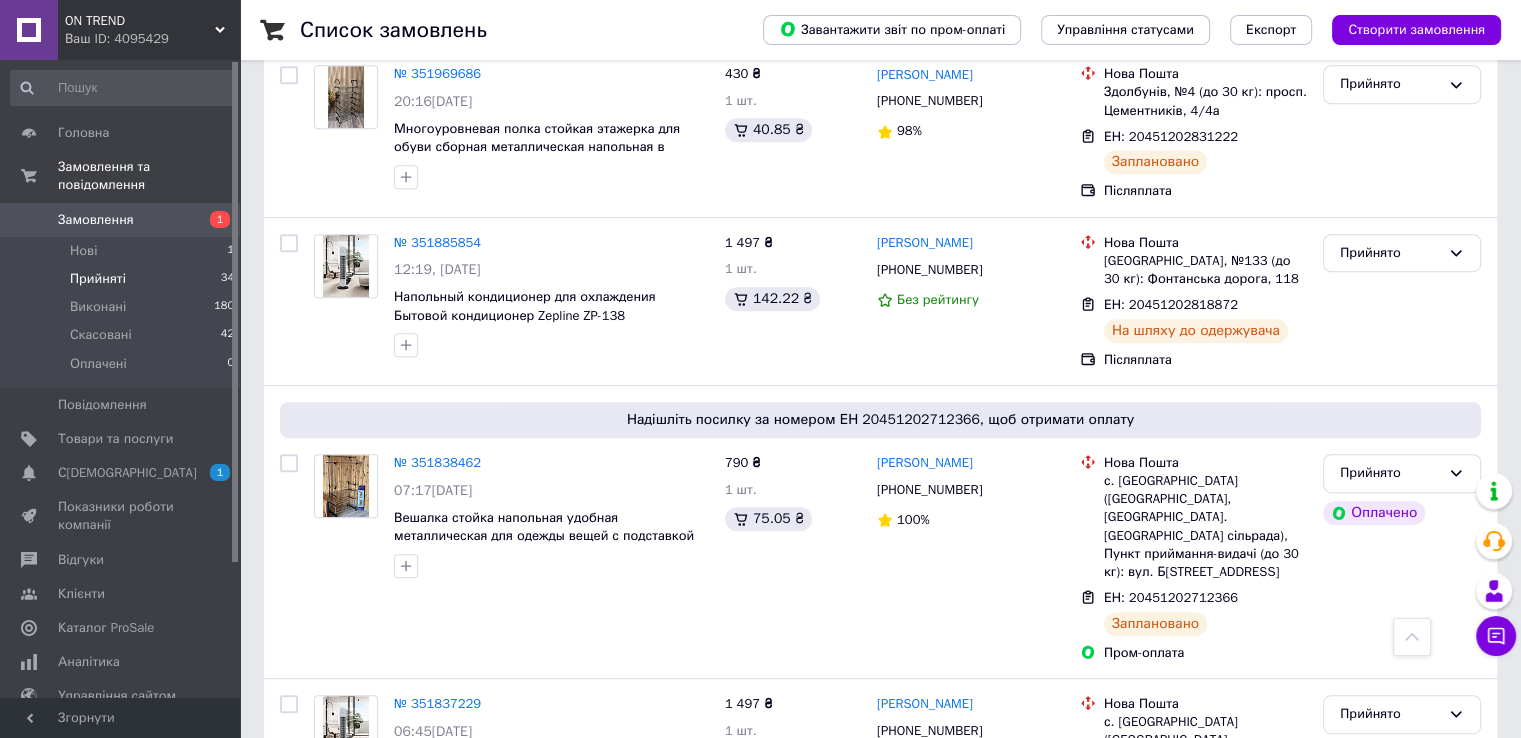 scroll, scrollTop: 1100, scrollLeft: 0, axis: vertical 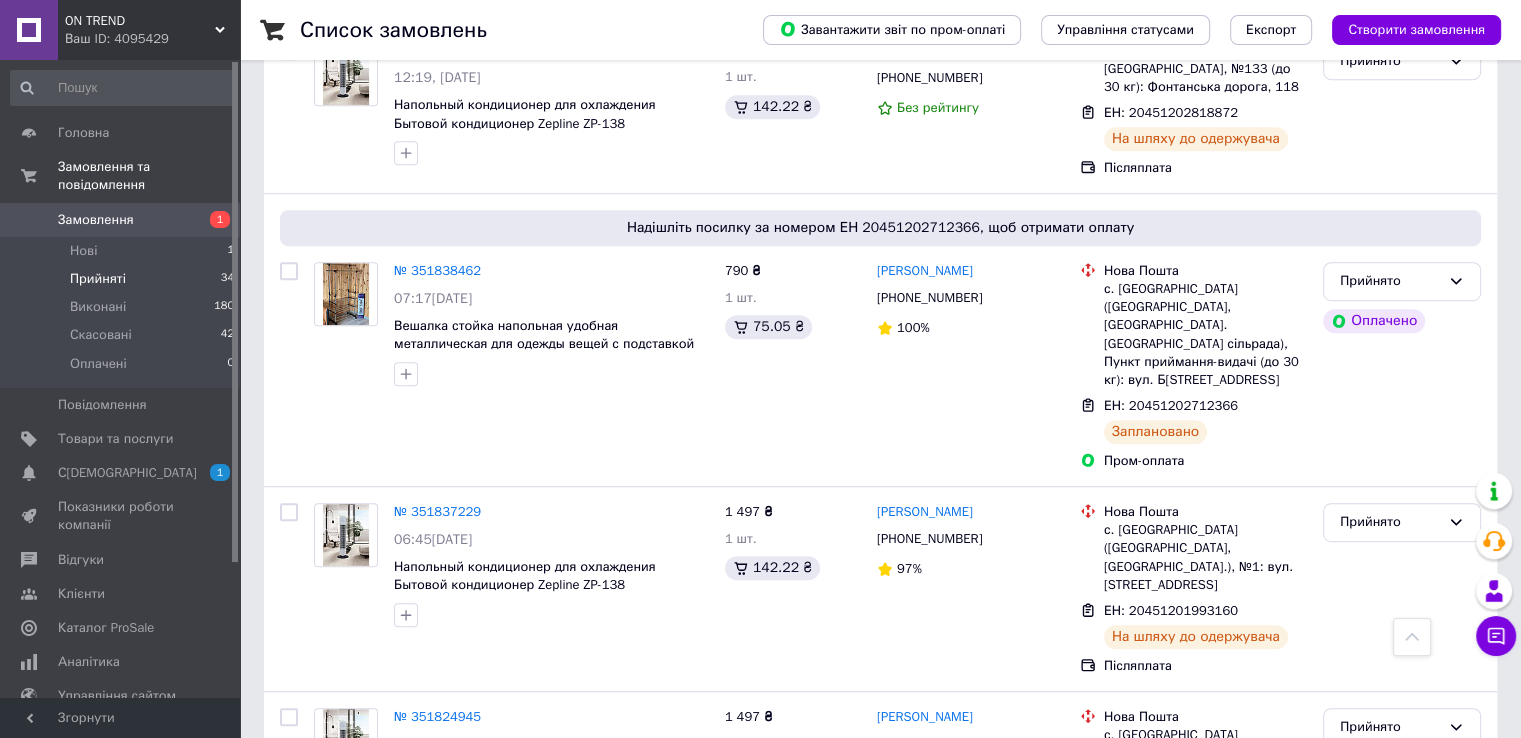 click on "Замовлення" at bounding box center [96, 220] 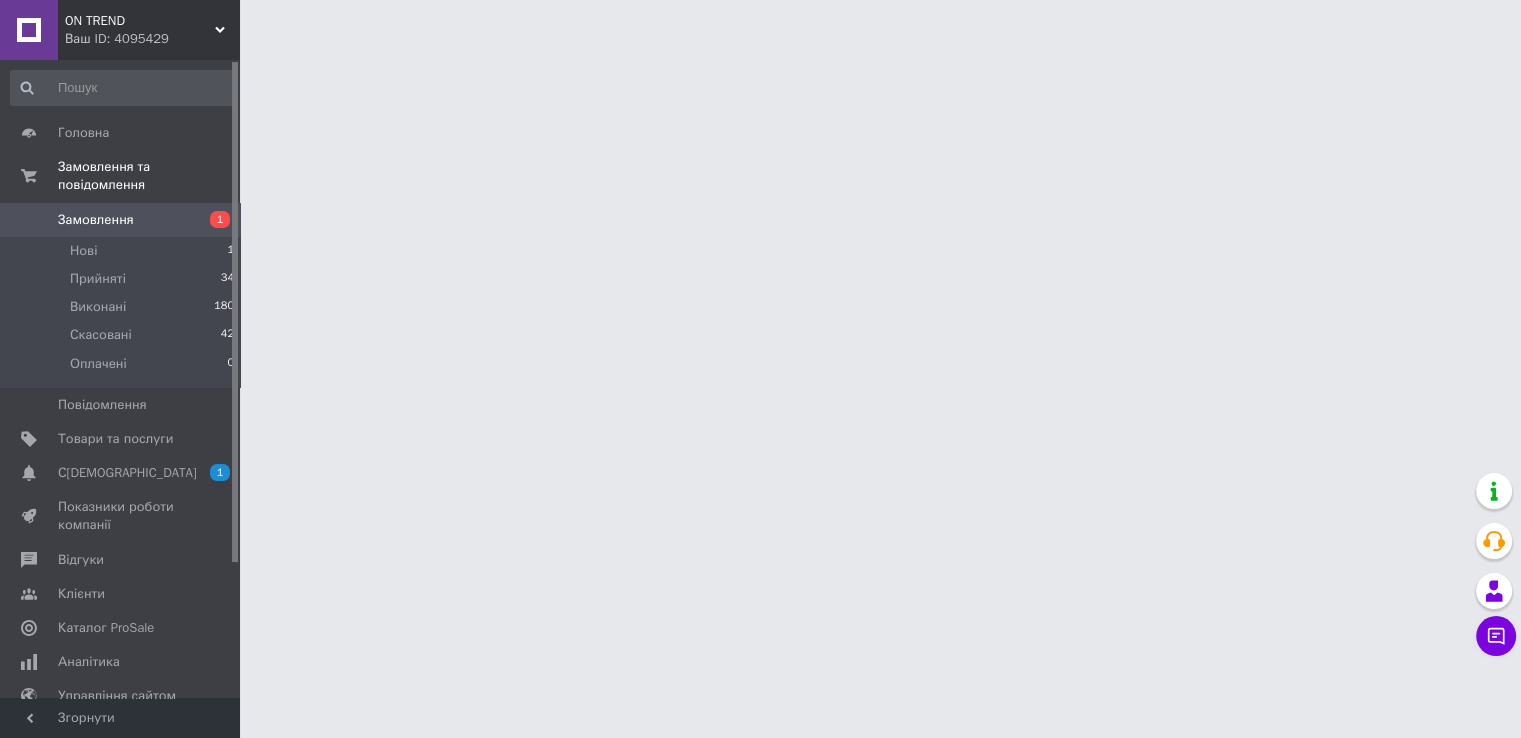 scroll, scrollTop: 0, scrollLeft: 0, axis: both 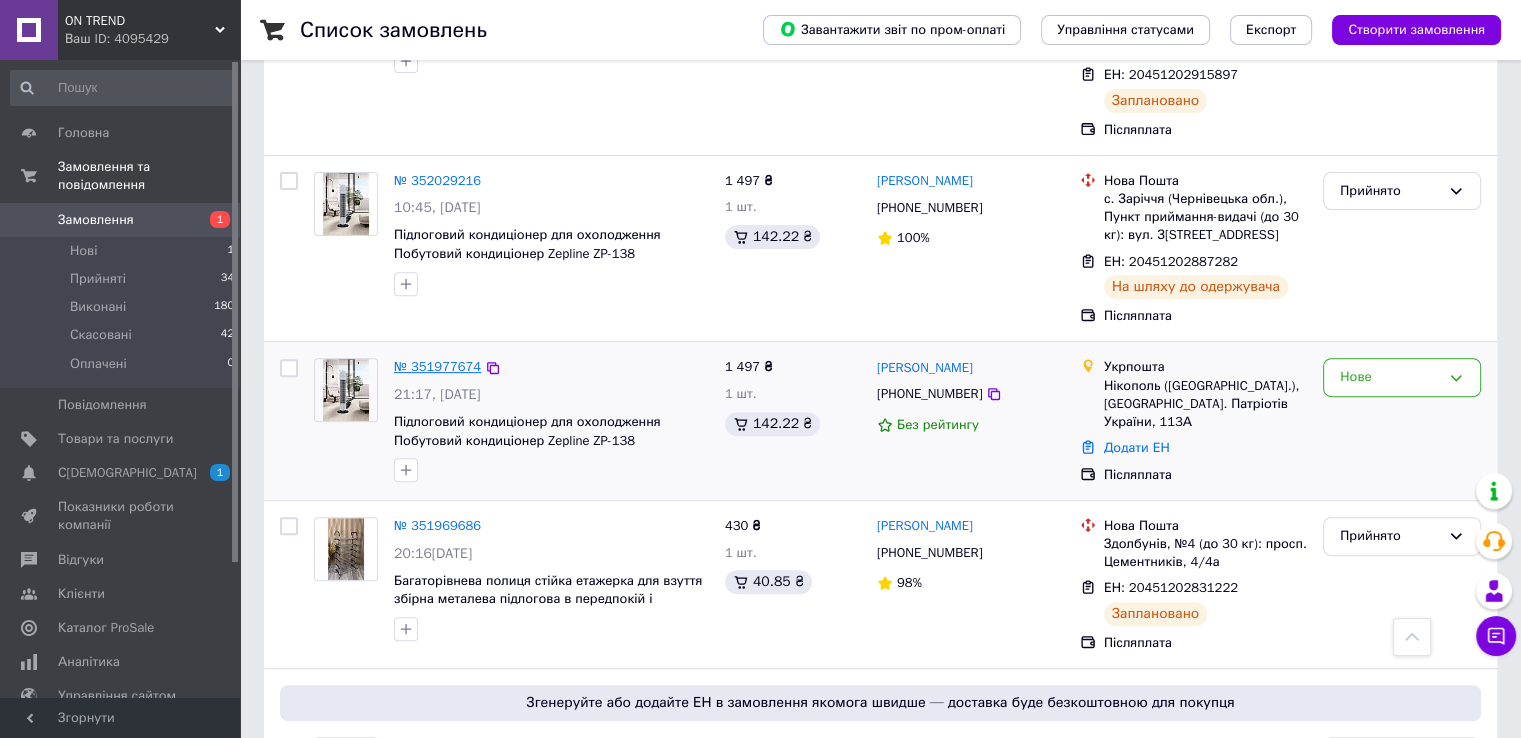 click on "№ 351977674" at bounding box center [437, 366] 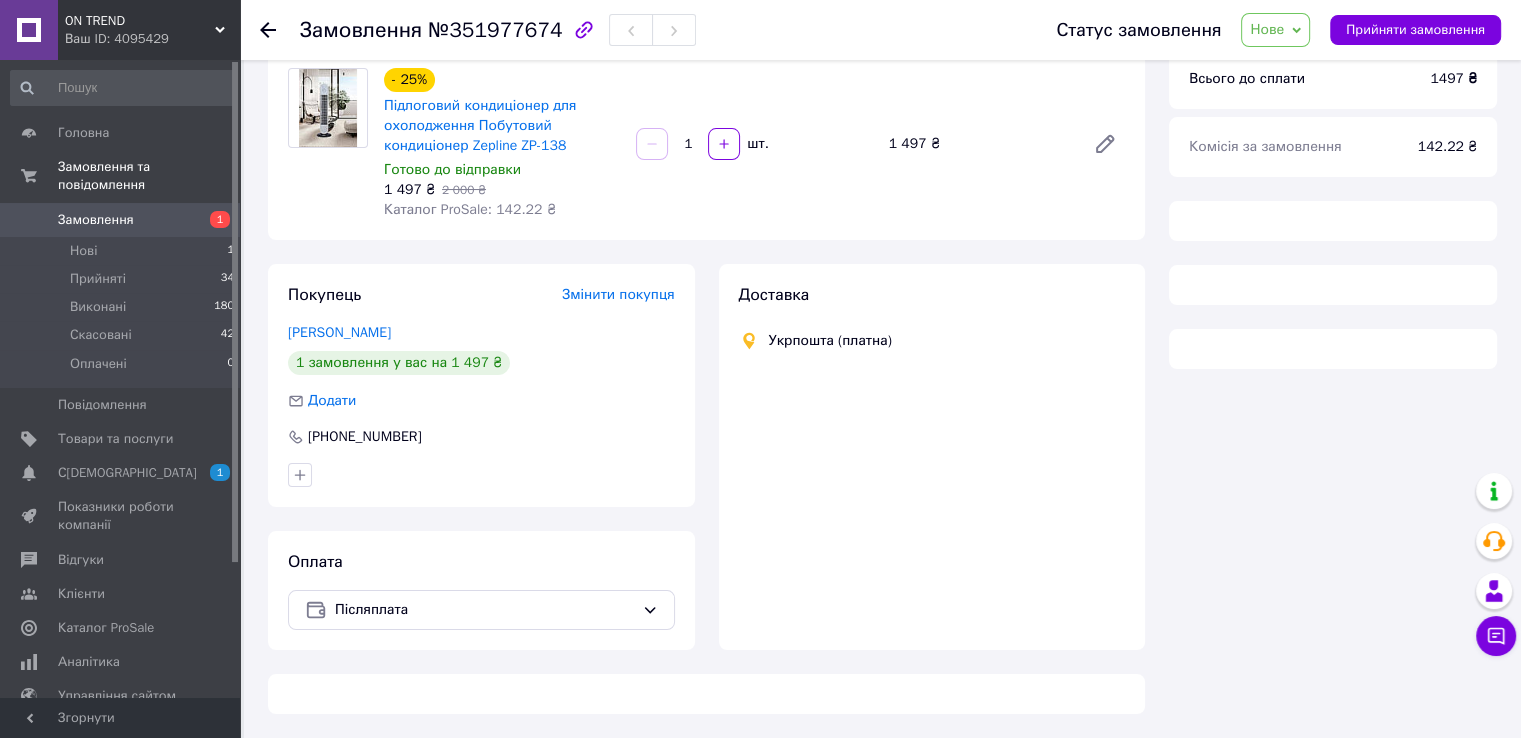 scroll, scrollTop: 176, scrollLeft: 0, axis: vertical 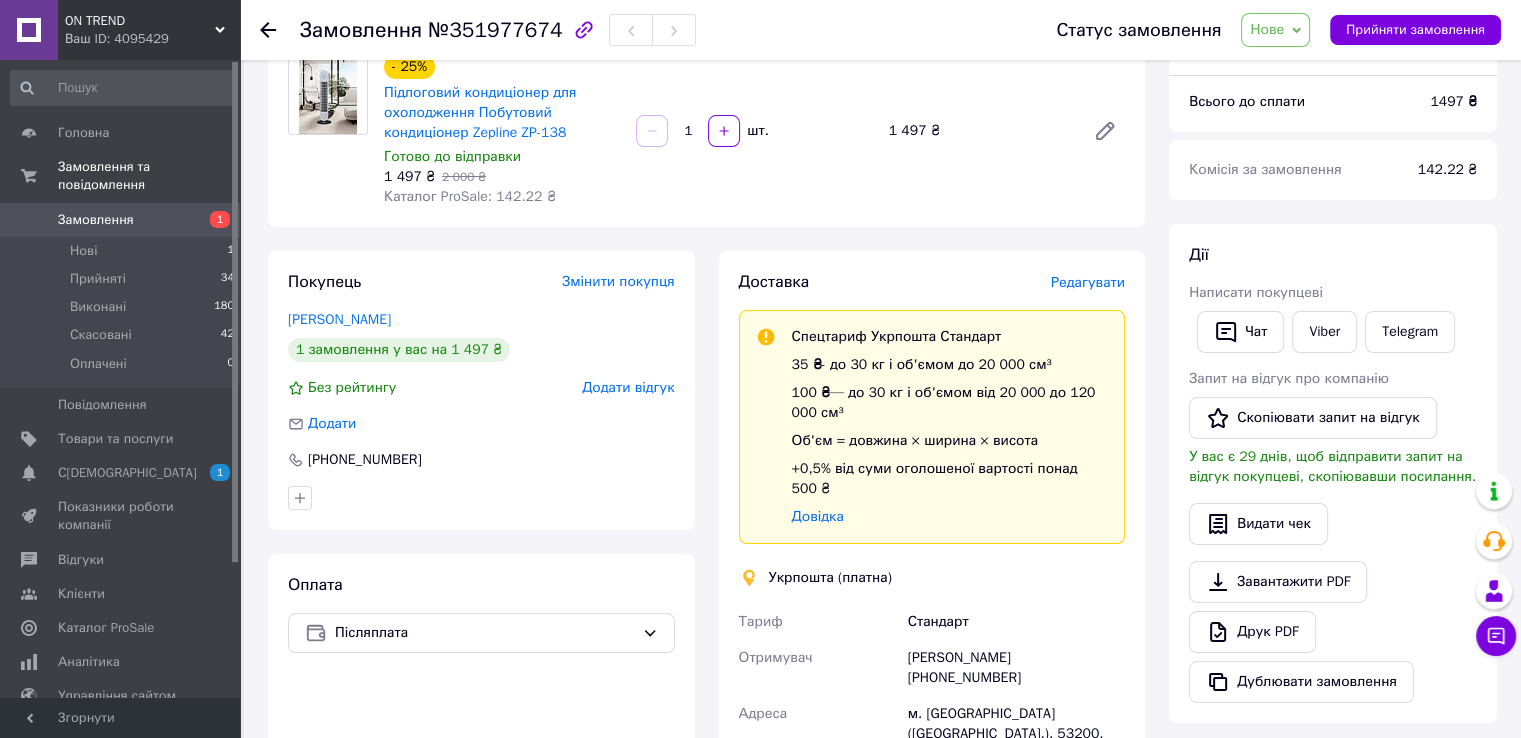 click on "Замовлення" at bounding box center (121, 220) 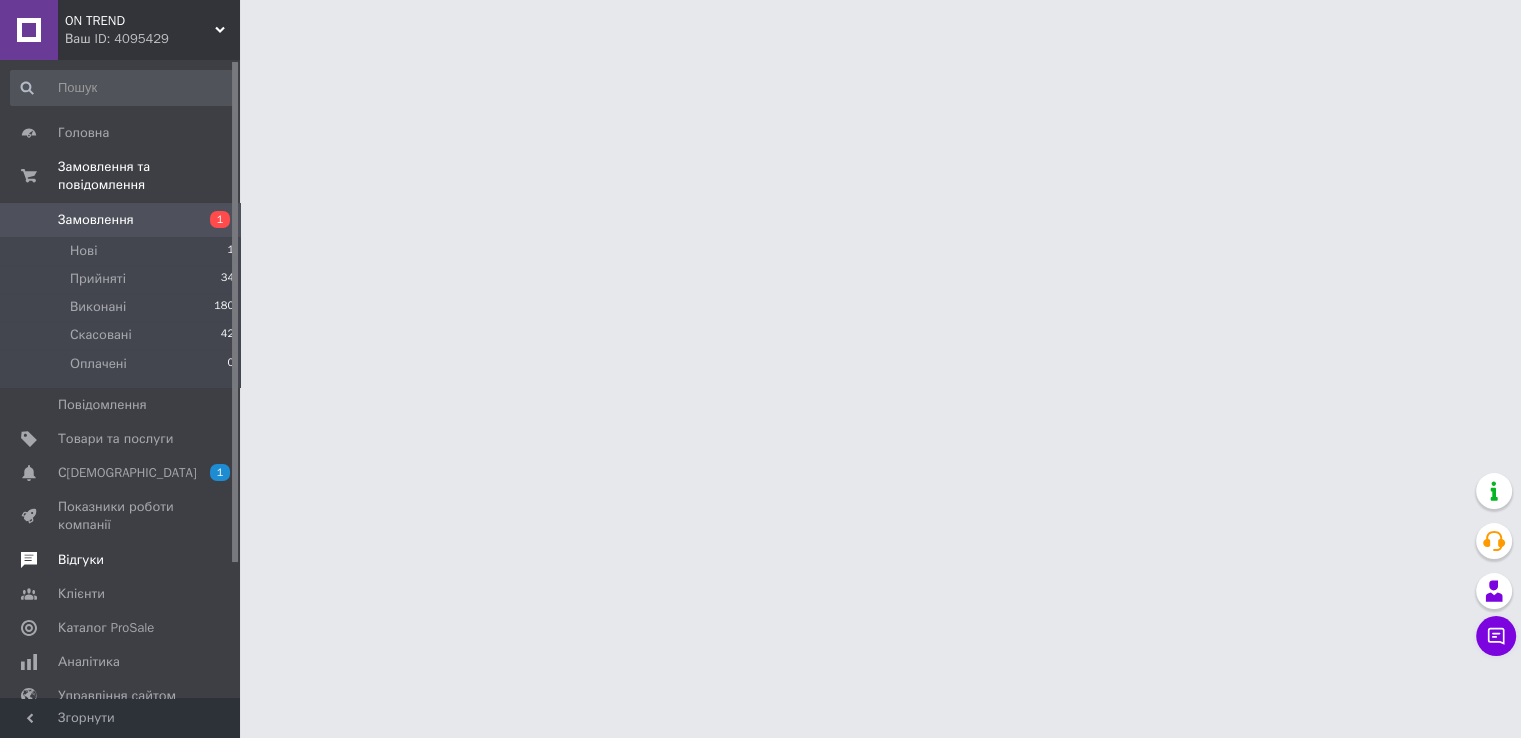 scroll, scrollTop: 0, scrollLeft: 0, axis: both 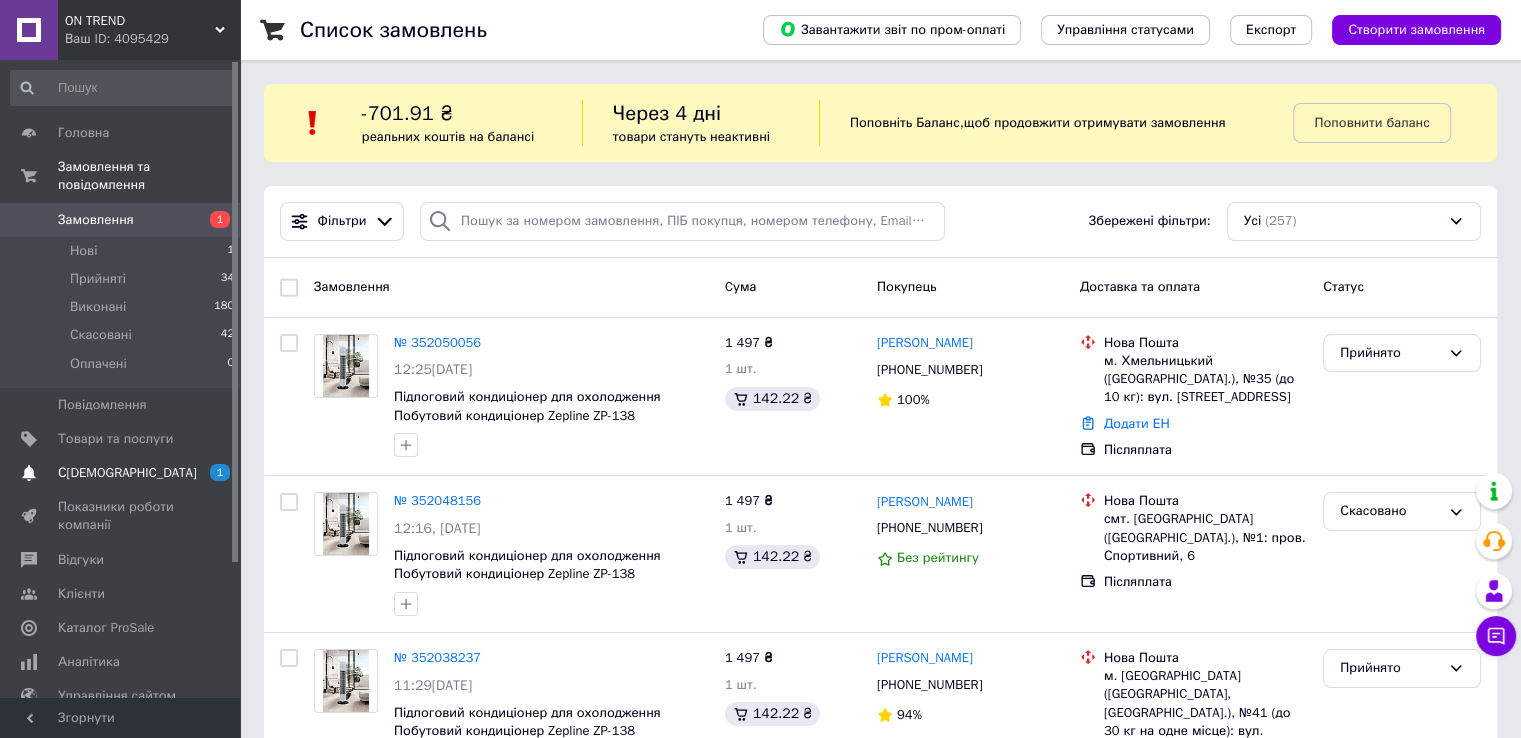 click on "1 0" at bounding box center (212, 473) 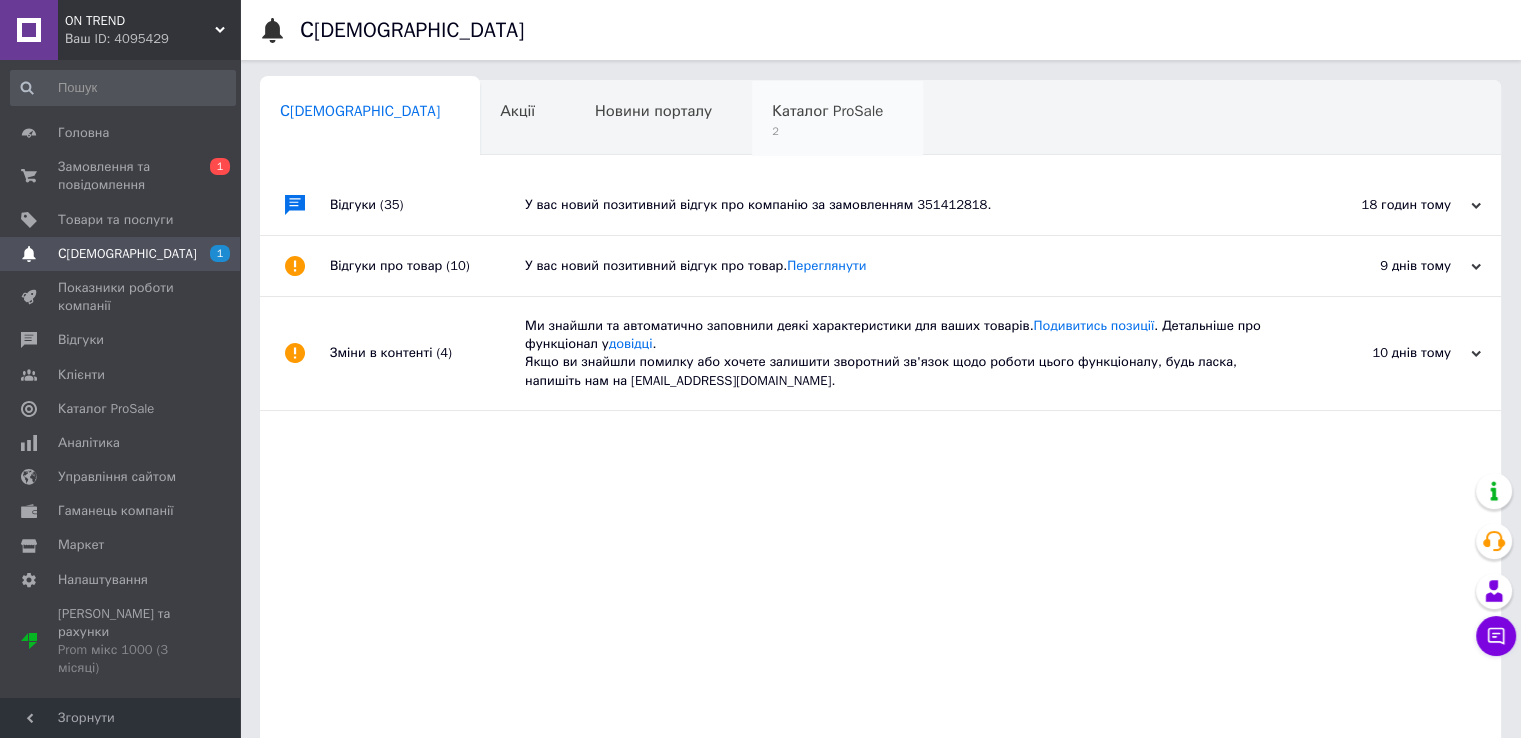 click on "Каталог ProSale 2" at bounding box center [837, 119] 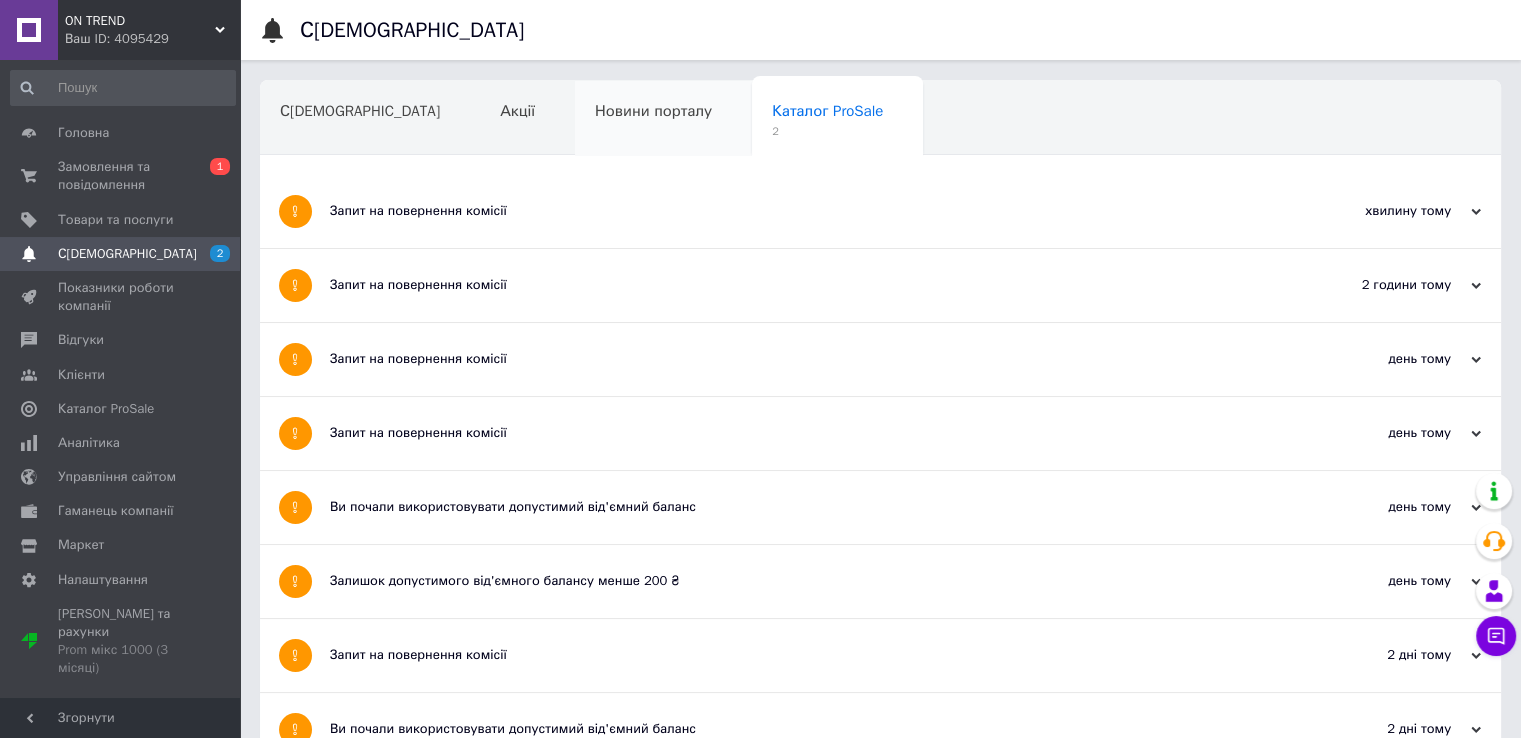 click on "Новини порталу" at bounding box center [653, 111] 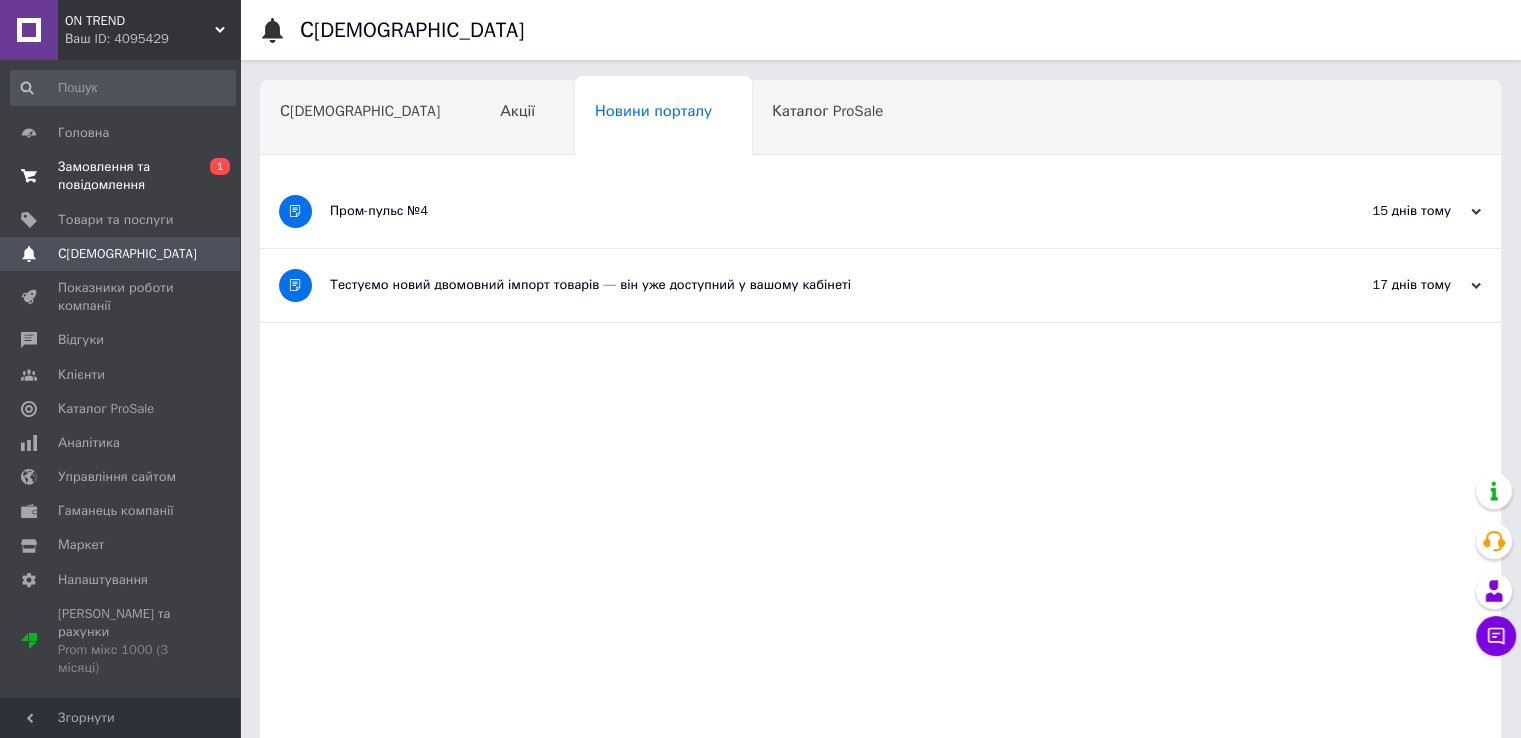click on "Замовлення та повідомлення 0 1" at bounding box center [123, 176] 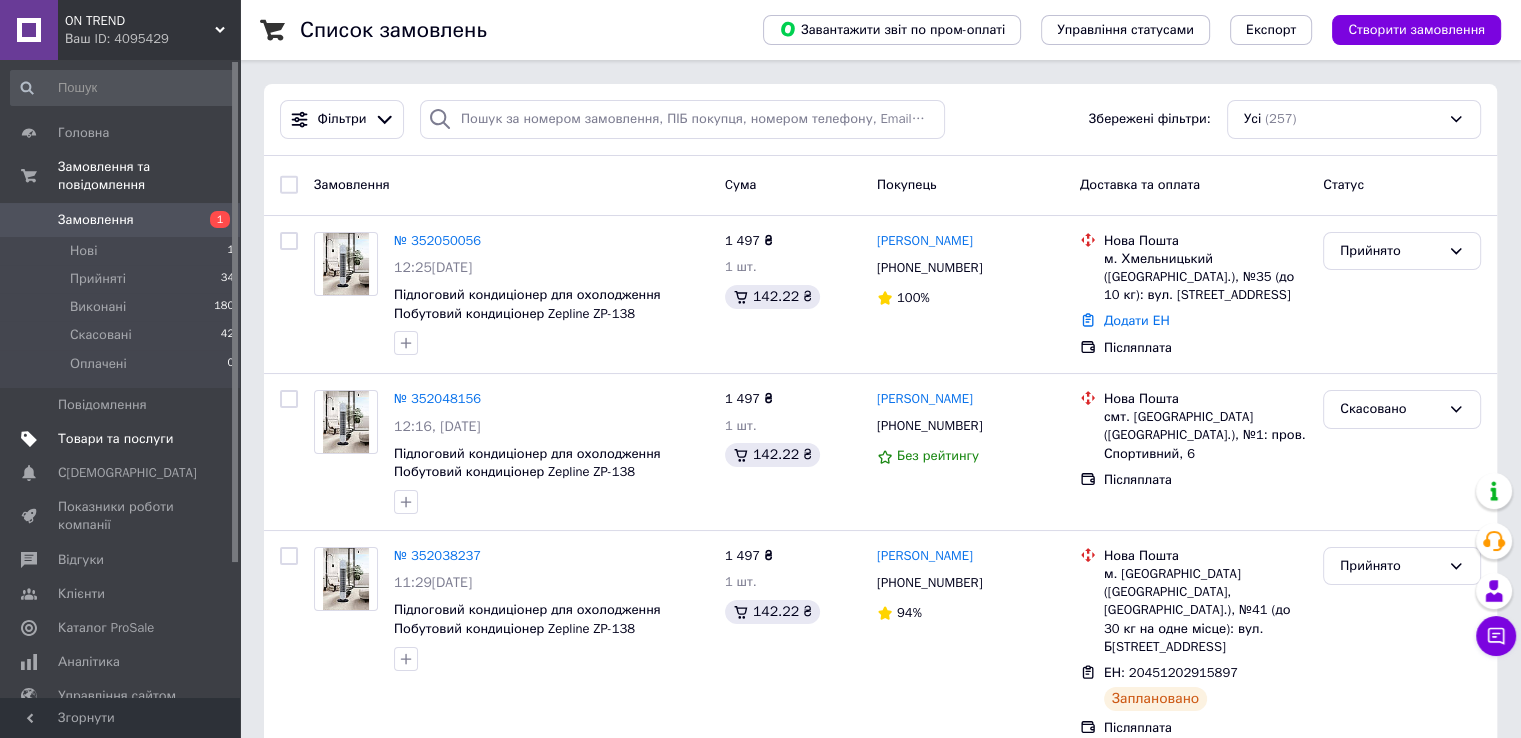 click on "Товари та послуги" at bounding box center (115, 439) 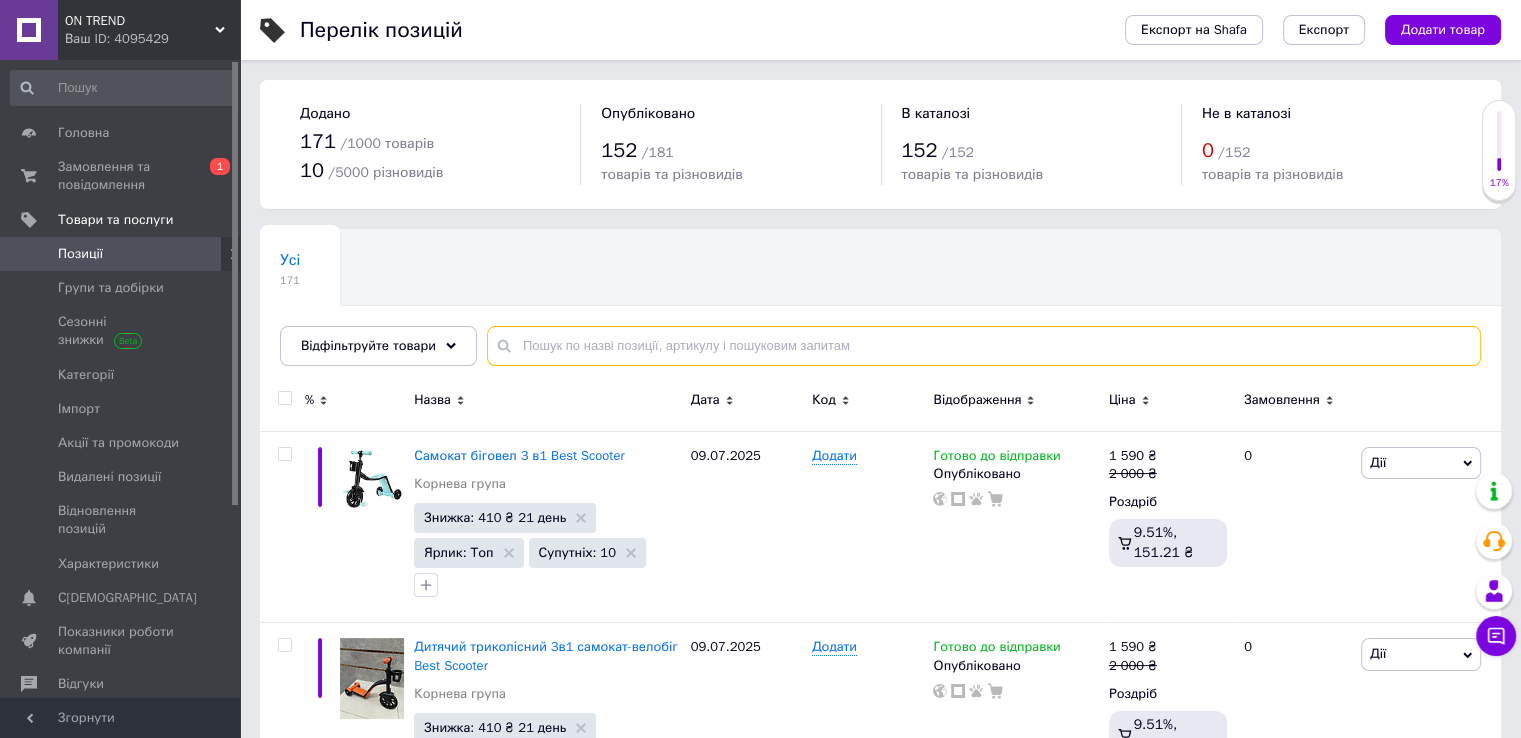 click at bounding box center [984, 346] 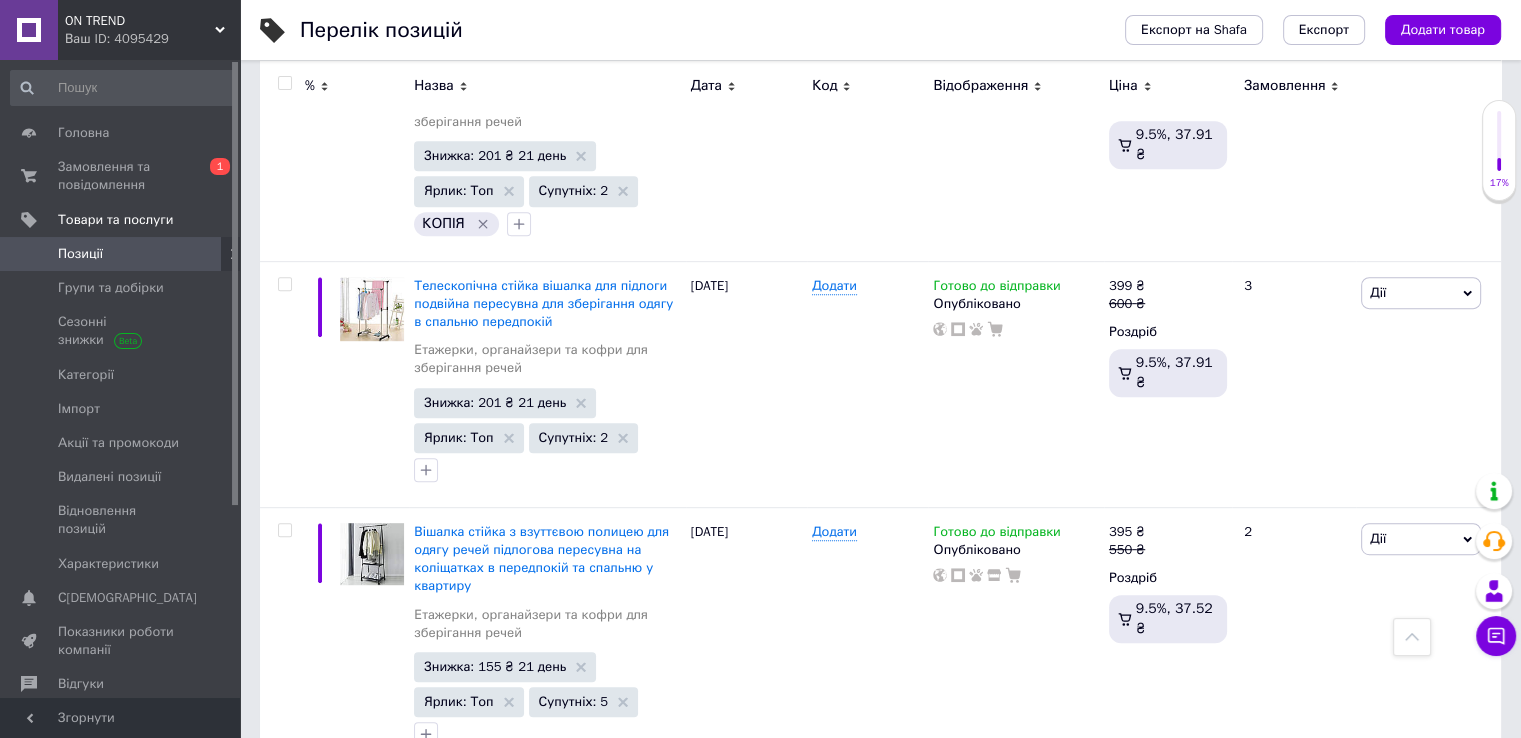 scroll, scrollTop: 942, scrollLeft: 0, axis: vertical 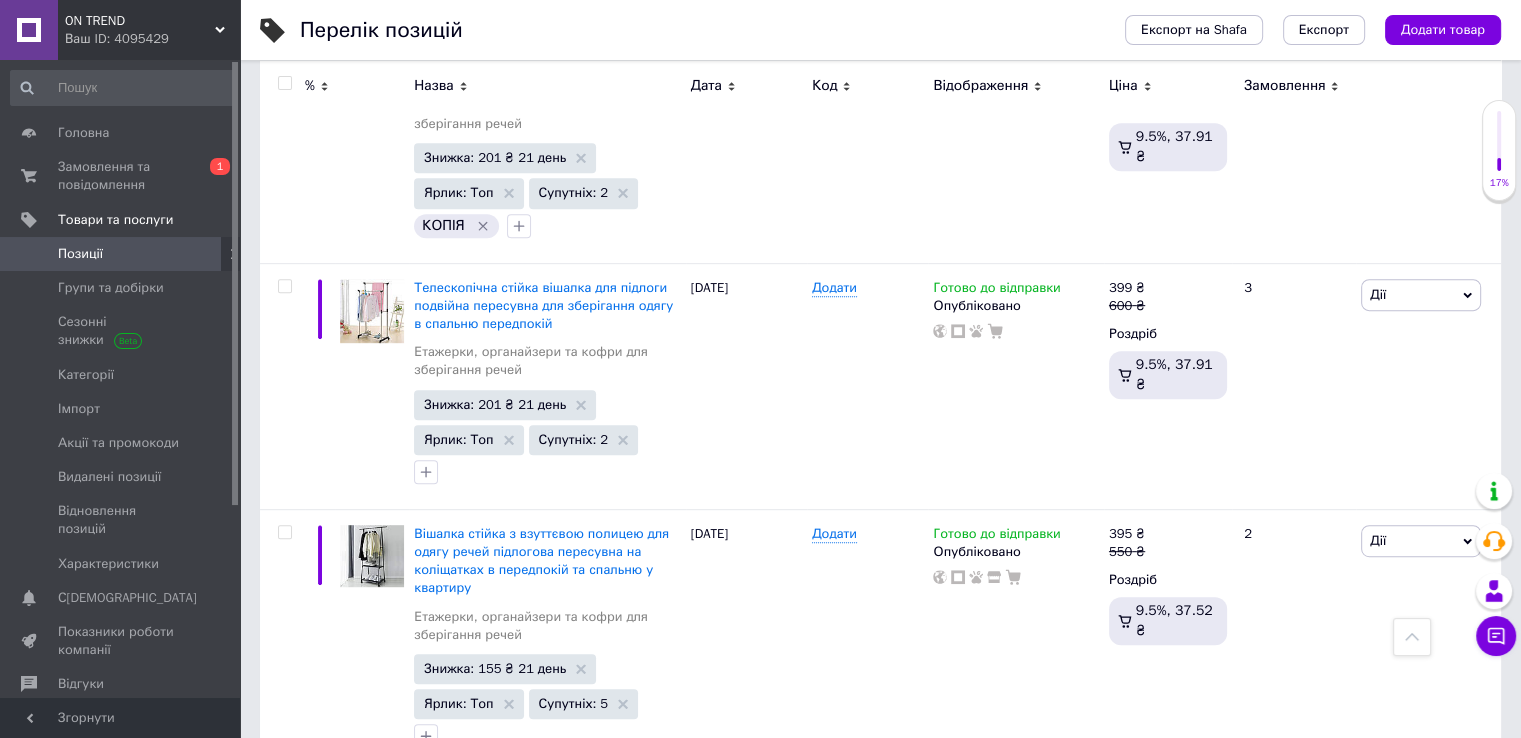 type on "вешал" 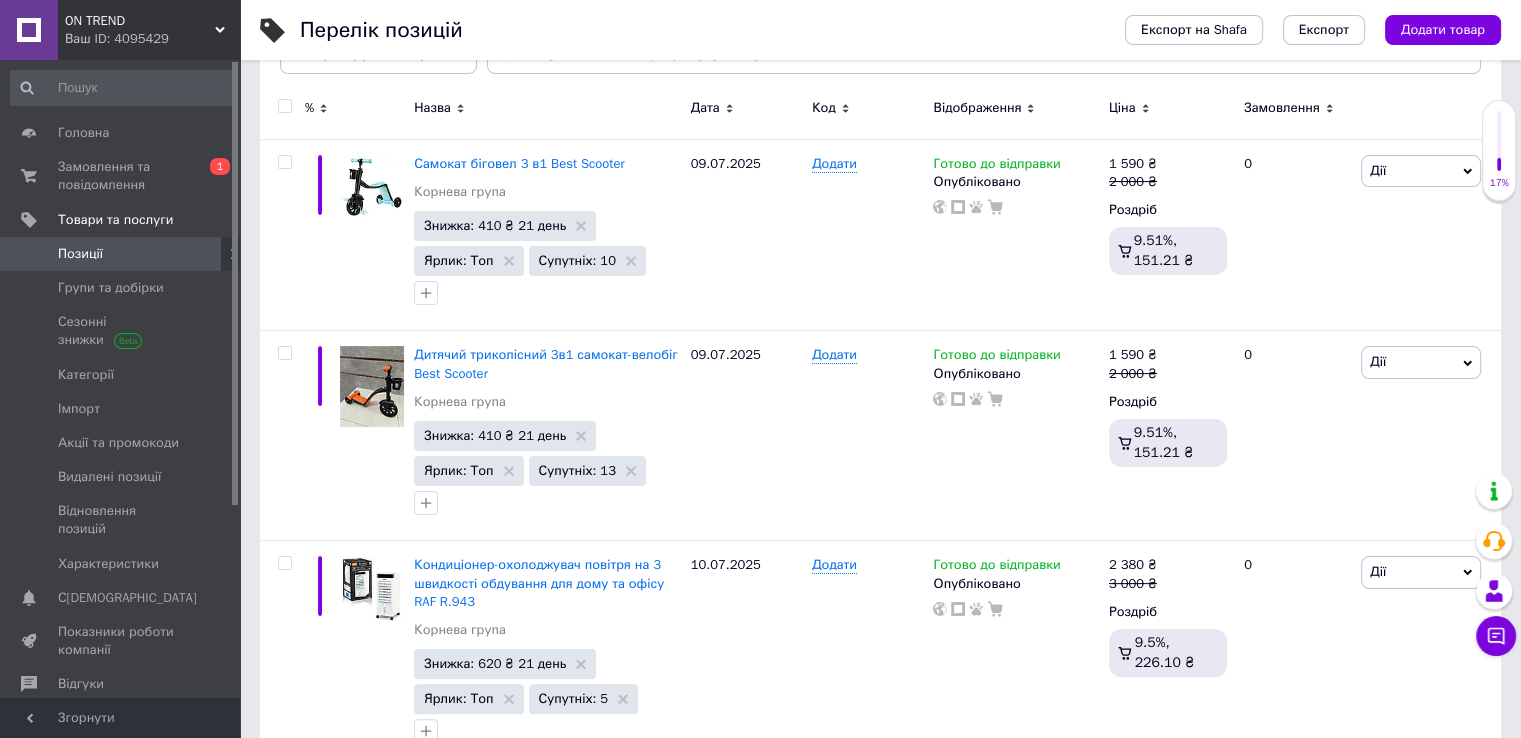 scroll, scrollTop: 300, scrollLeft: 0, axis: vertical 